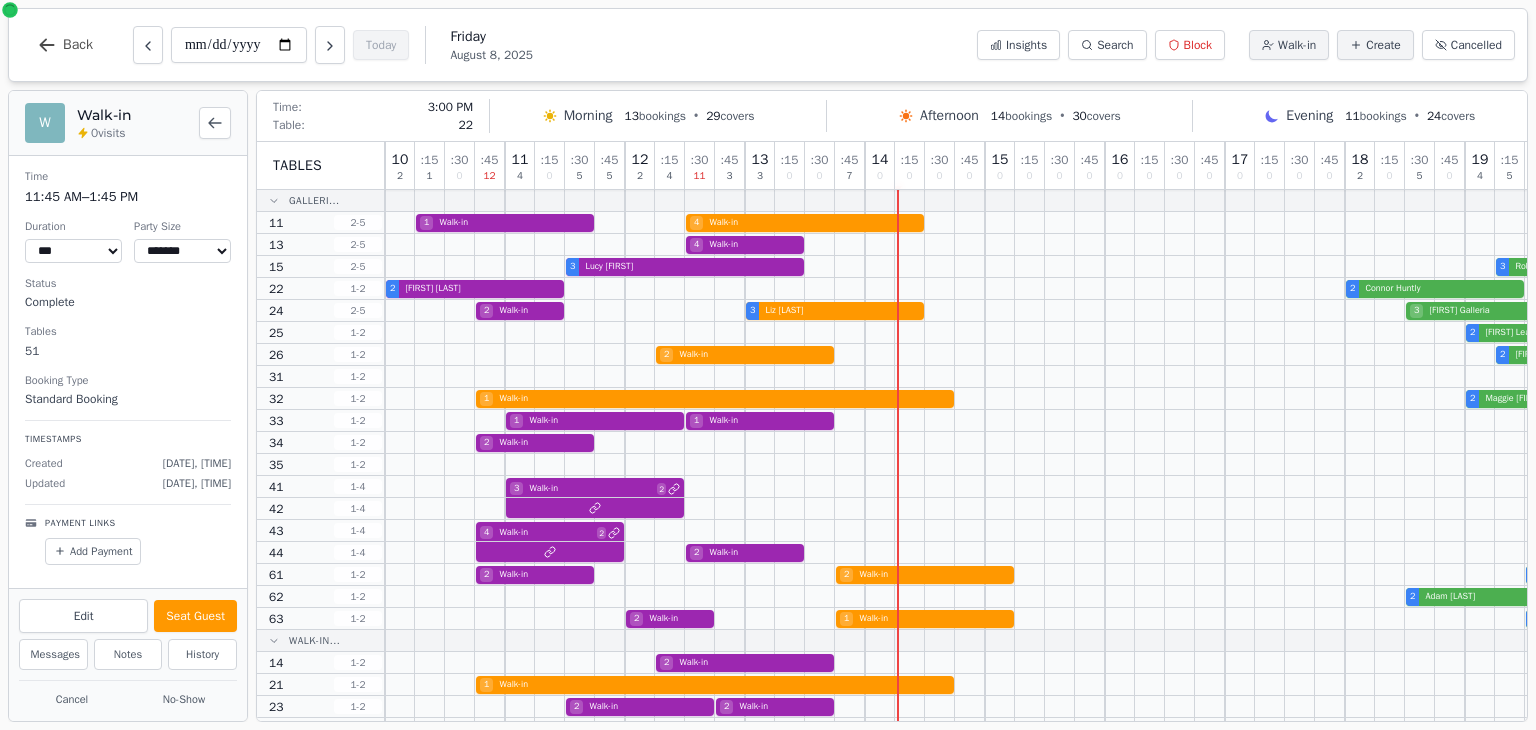 select on "****" 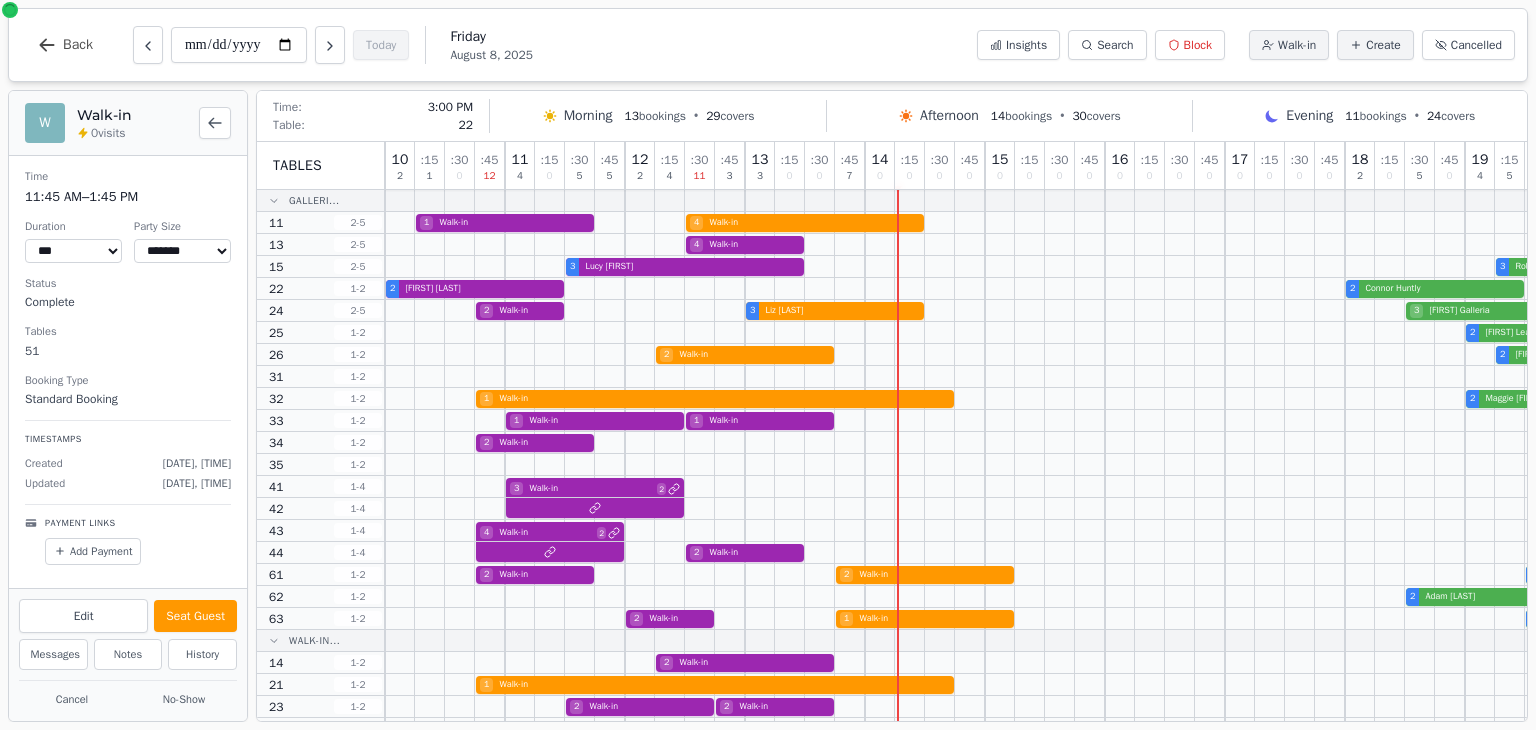scroll, scrollTop: 0, scrollLeft: 13, axis: horizontal 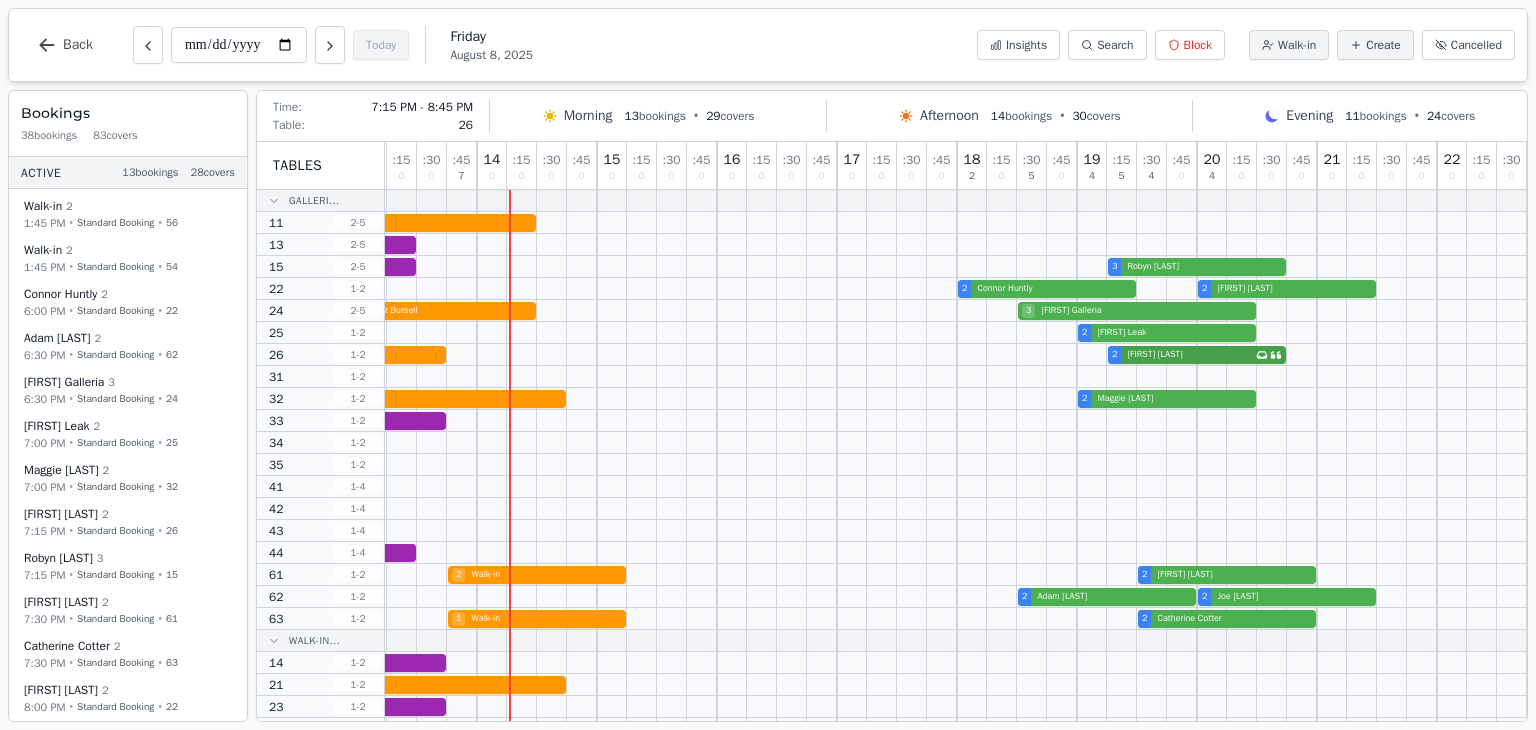 click on "2 Walk-in   2 [FIRST] [LAST] Has conversation thread" at bounding box center [762, 355] 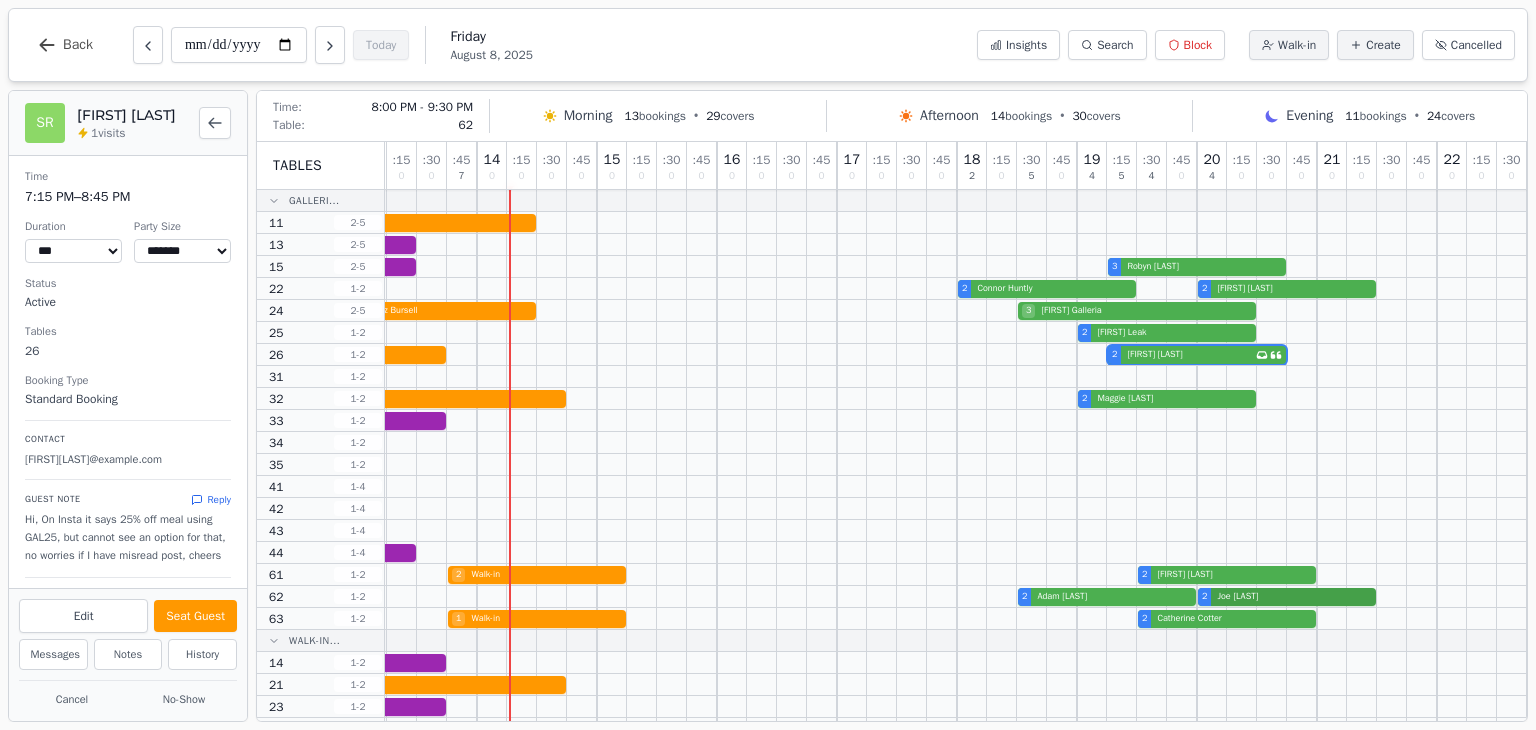 click on "2 [FIRST] [LAST] 2 [FIRST] [LAST]" at bounding box center [762, 597] 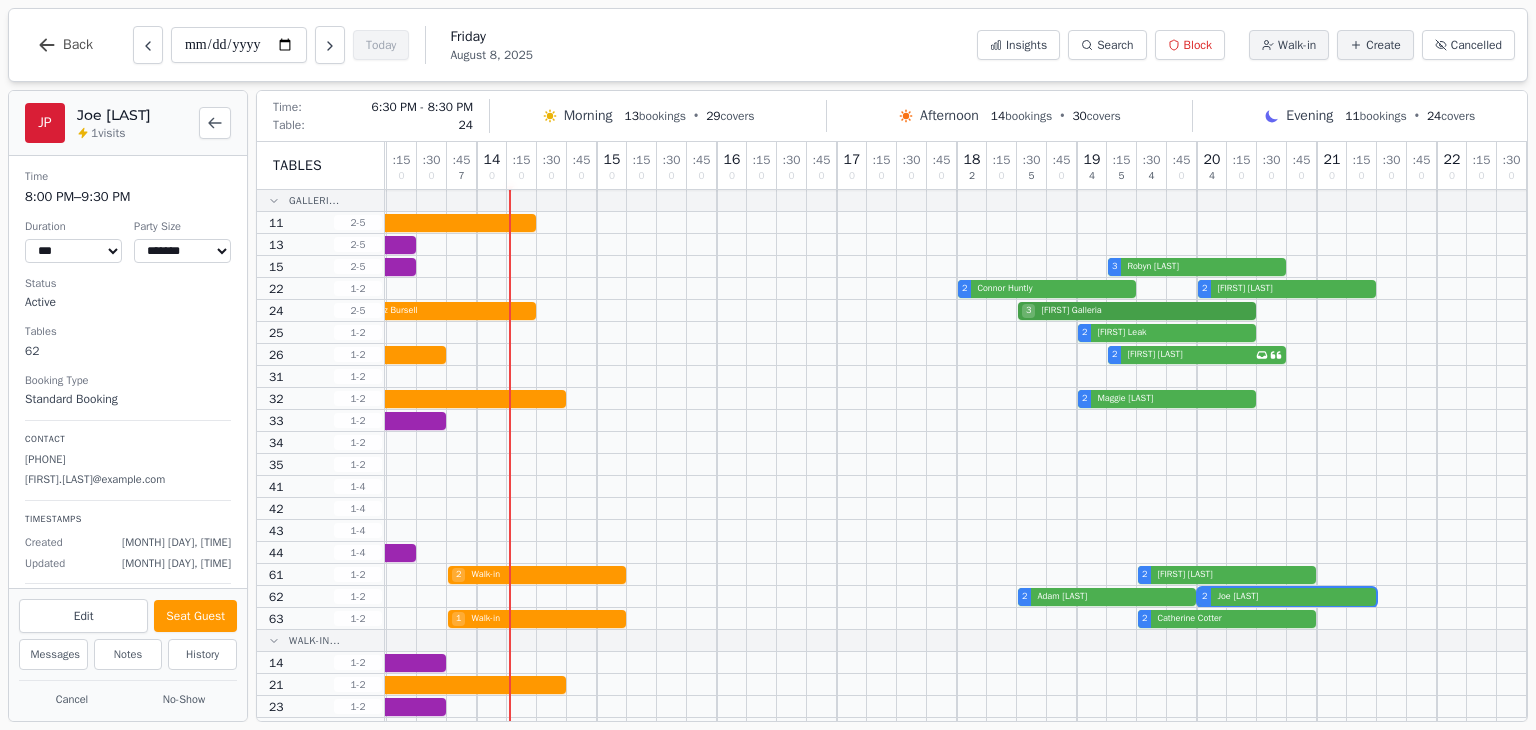 click on "2 Walk-in   3 [FIRST] [LAST] 3 [FIRST] [LAST]" at bounding box center (762, 311) 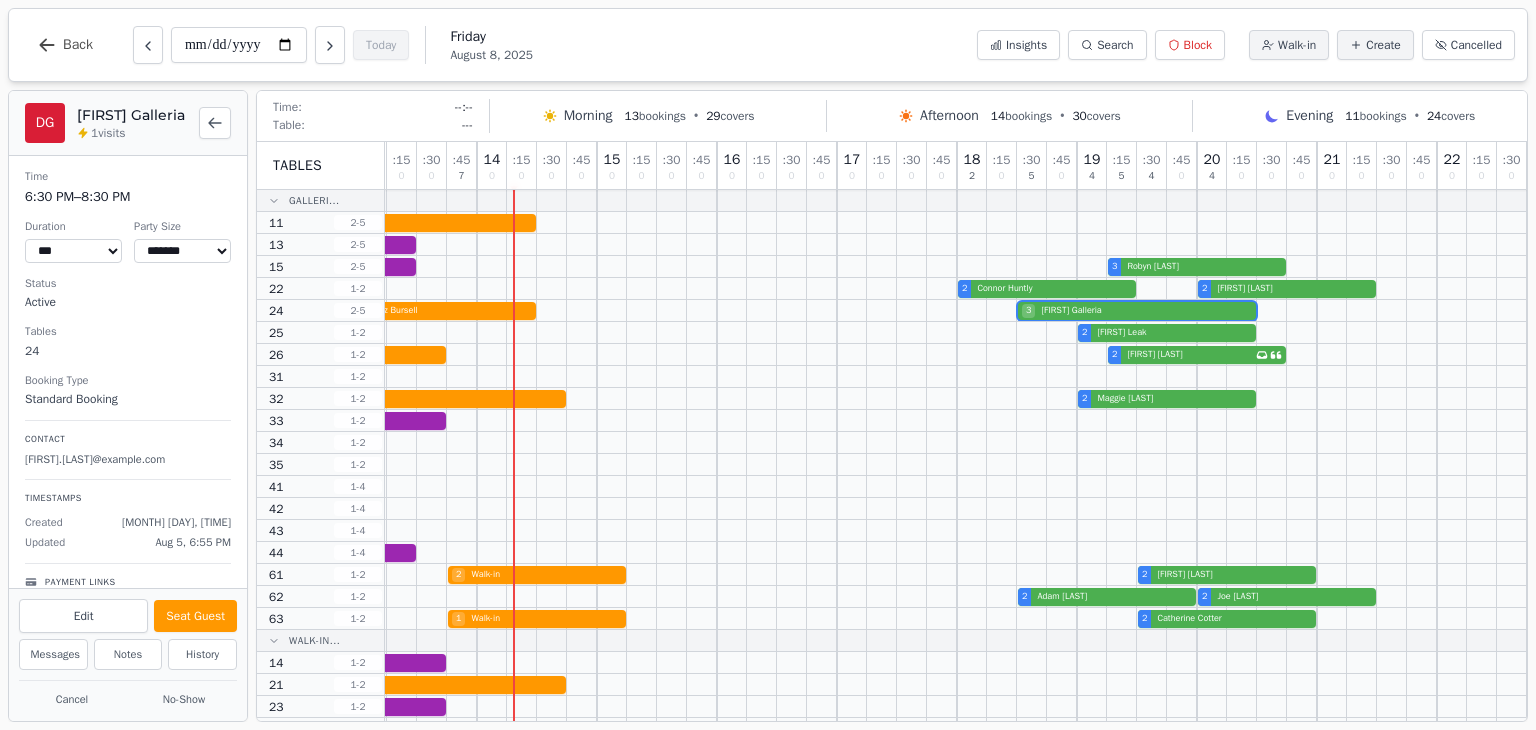 scroll, scrollTop: 44, scrollLeft: 0, axis: vertical 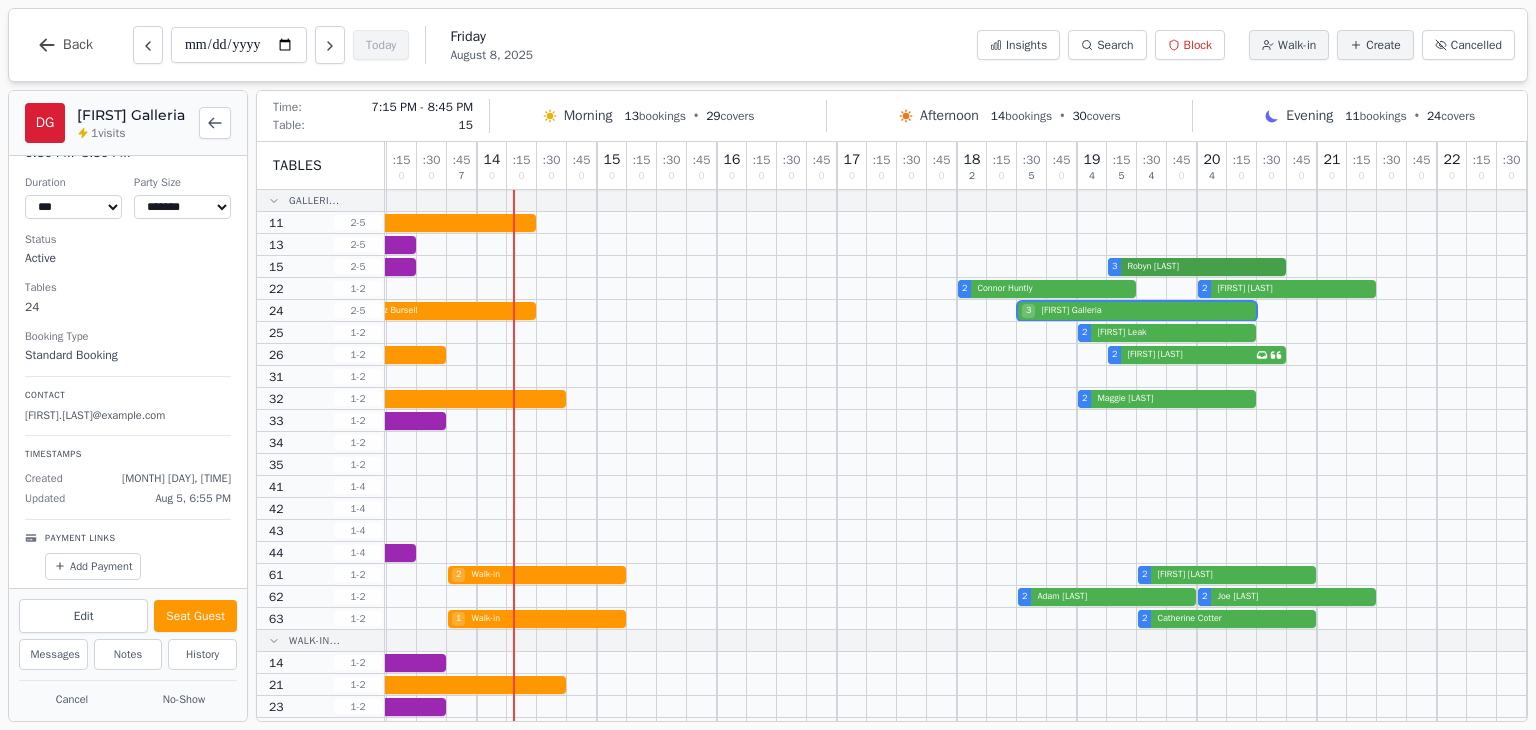 click on "3 [FIRST] [LAST] 3 [FIRST] [LAST]" at bounding box center [762, 267] 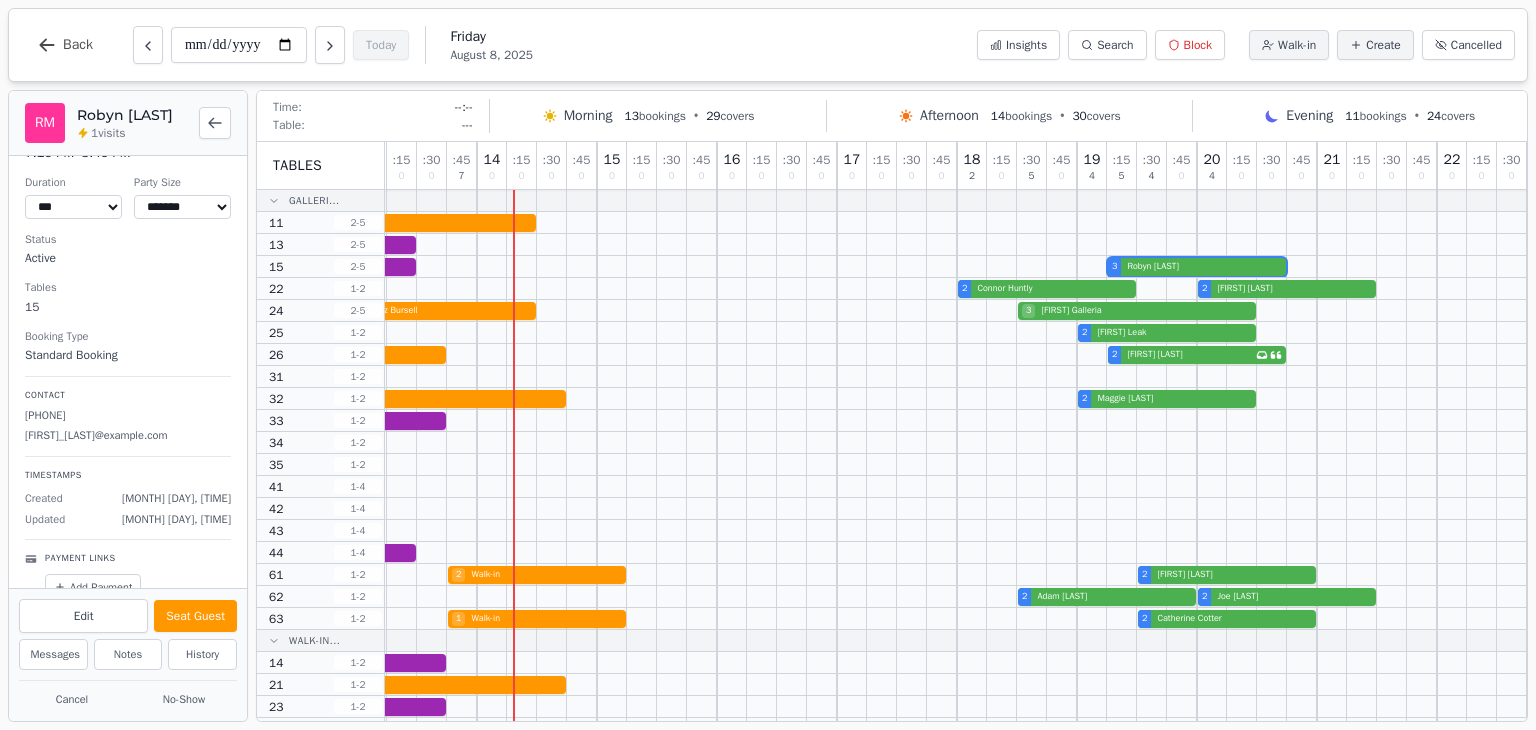scroll, scrollTop: 64, scrollLeft: 0, axis: vertical 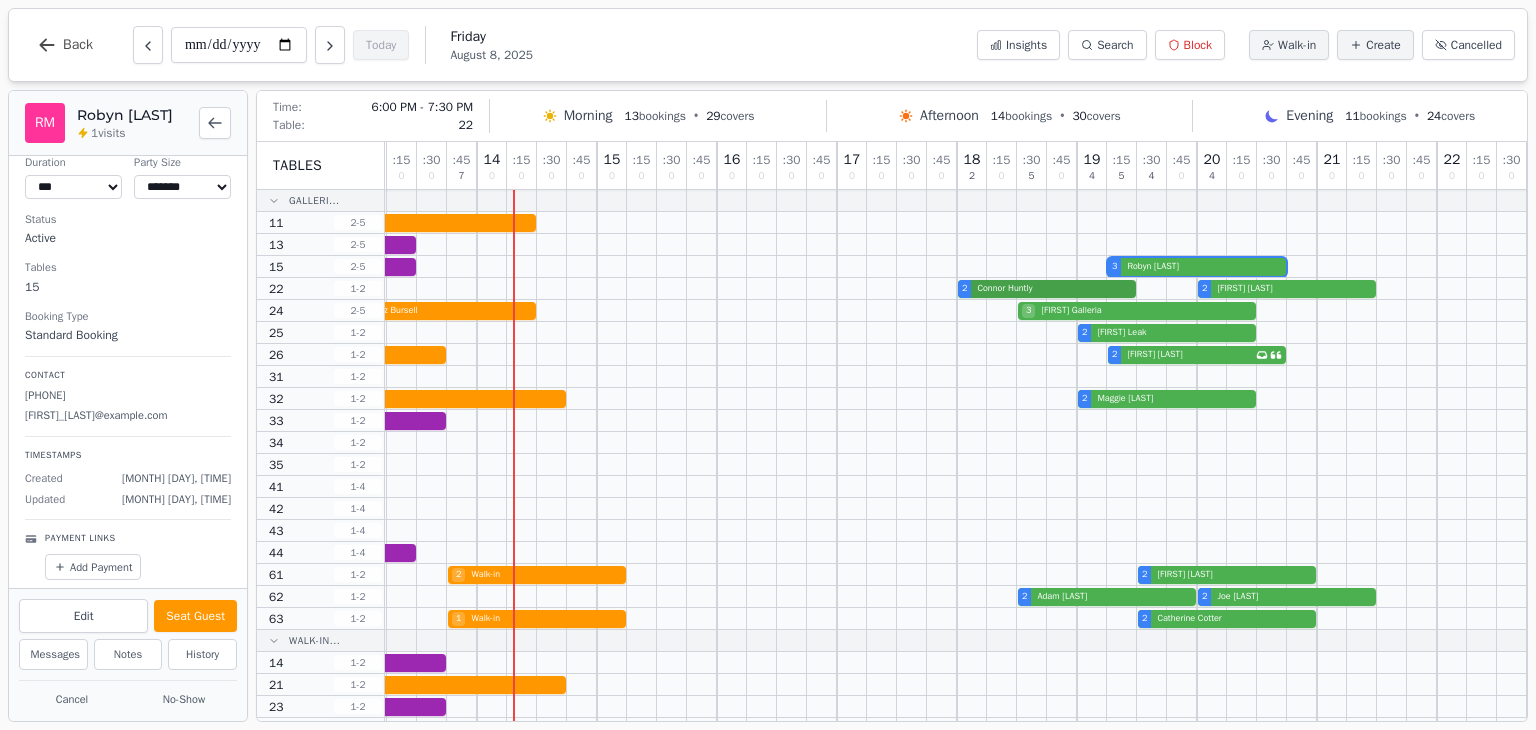 click on "2 [FIRST] [LAST] 2 [FIRST] [LAST] 2 [FIRST] [LAST]" at bounding box center [762, 289] 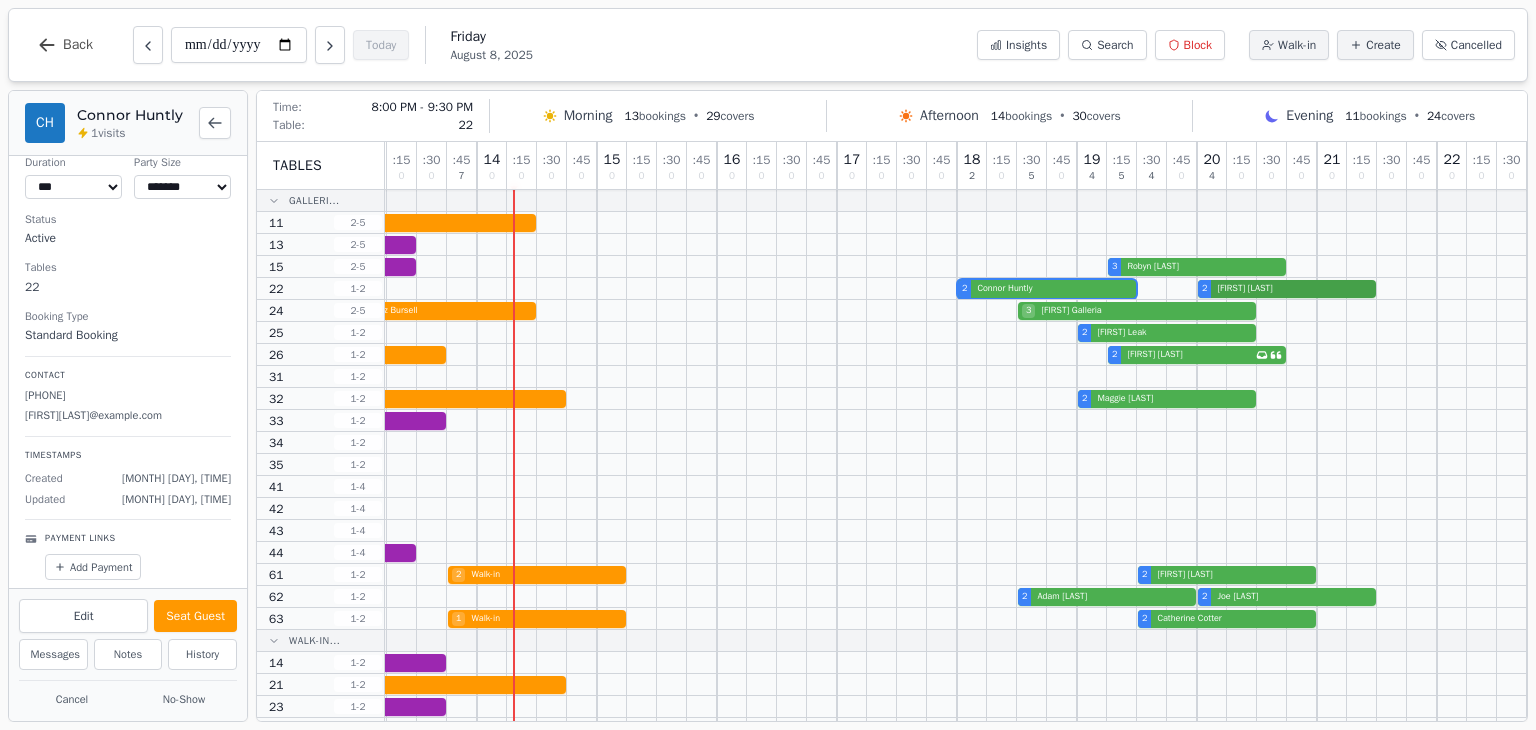 click on "2 [FIRST] [LAST] 2 [FIRST] [LAST] 2 [FIRST] [LAST]" at bounding box center [762, 289] 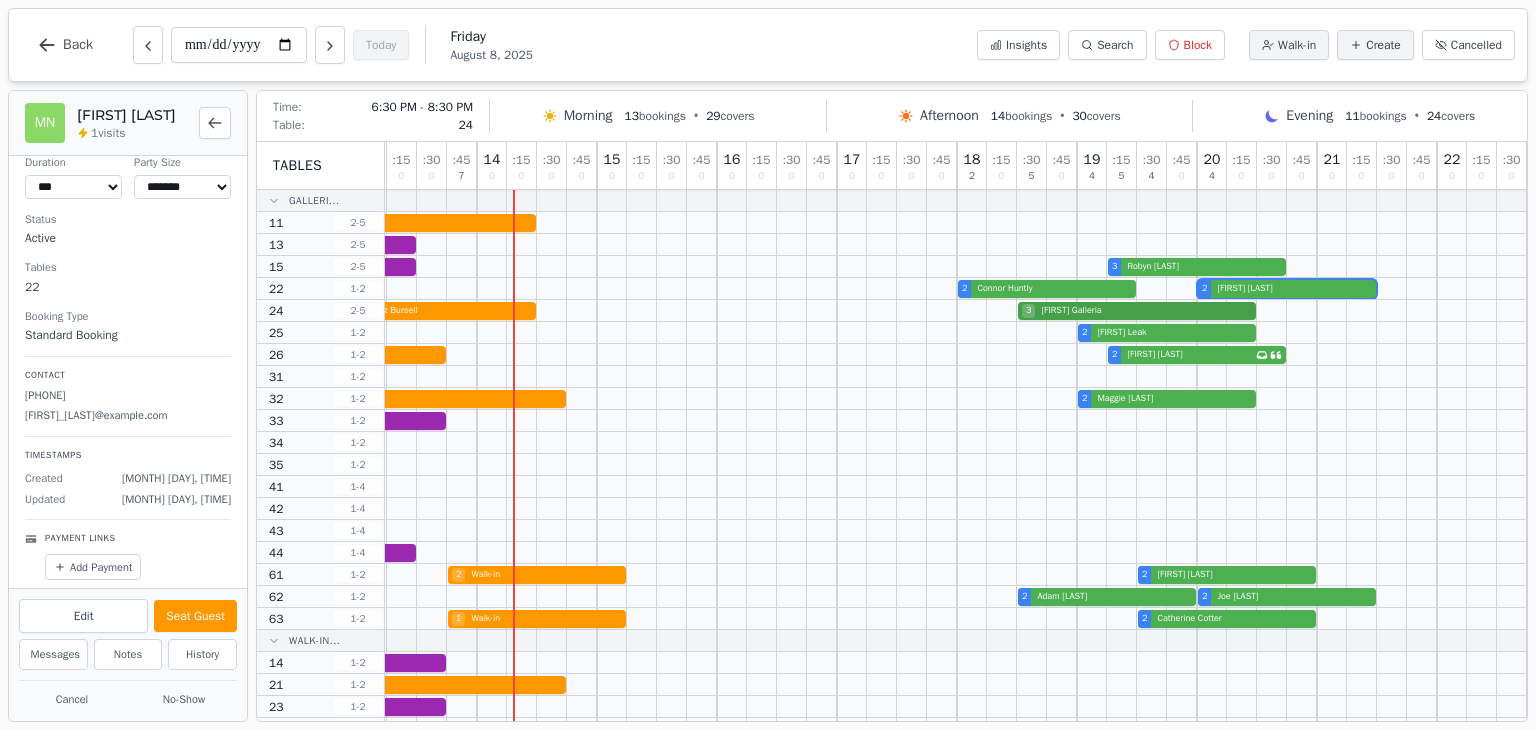click on "2 Walk-in   3 [FIRST] [LAST] 3 [FIRST] [LAST]" at bounding box center [762, 311] 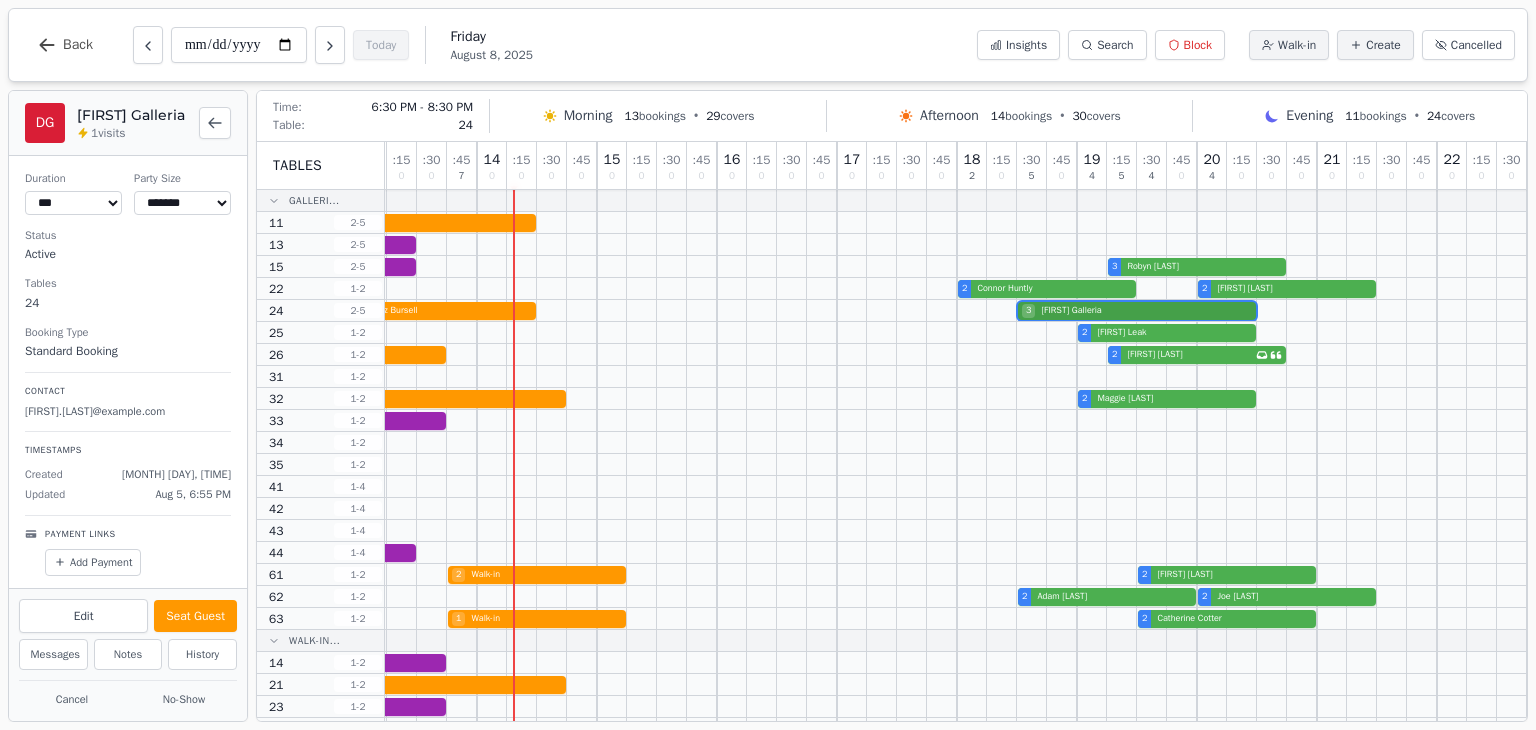 scroll, scrollTop: 44, scrollLeft: 0, axis: vertical 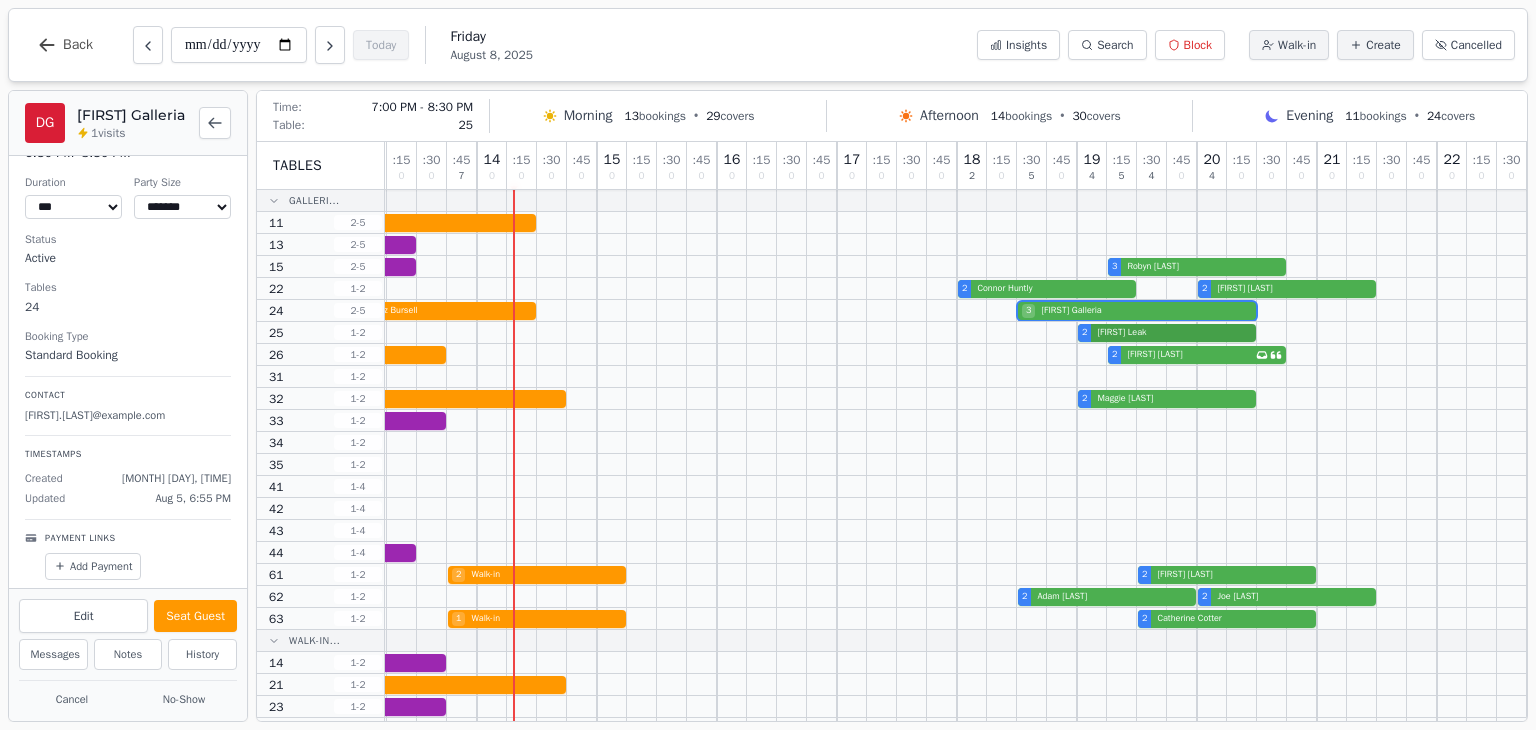 click on "2 [FIRST] [LAST]" at bounding box center (762, 333) 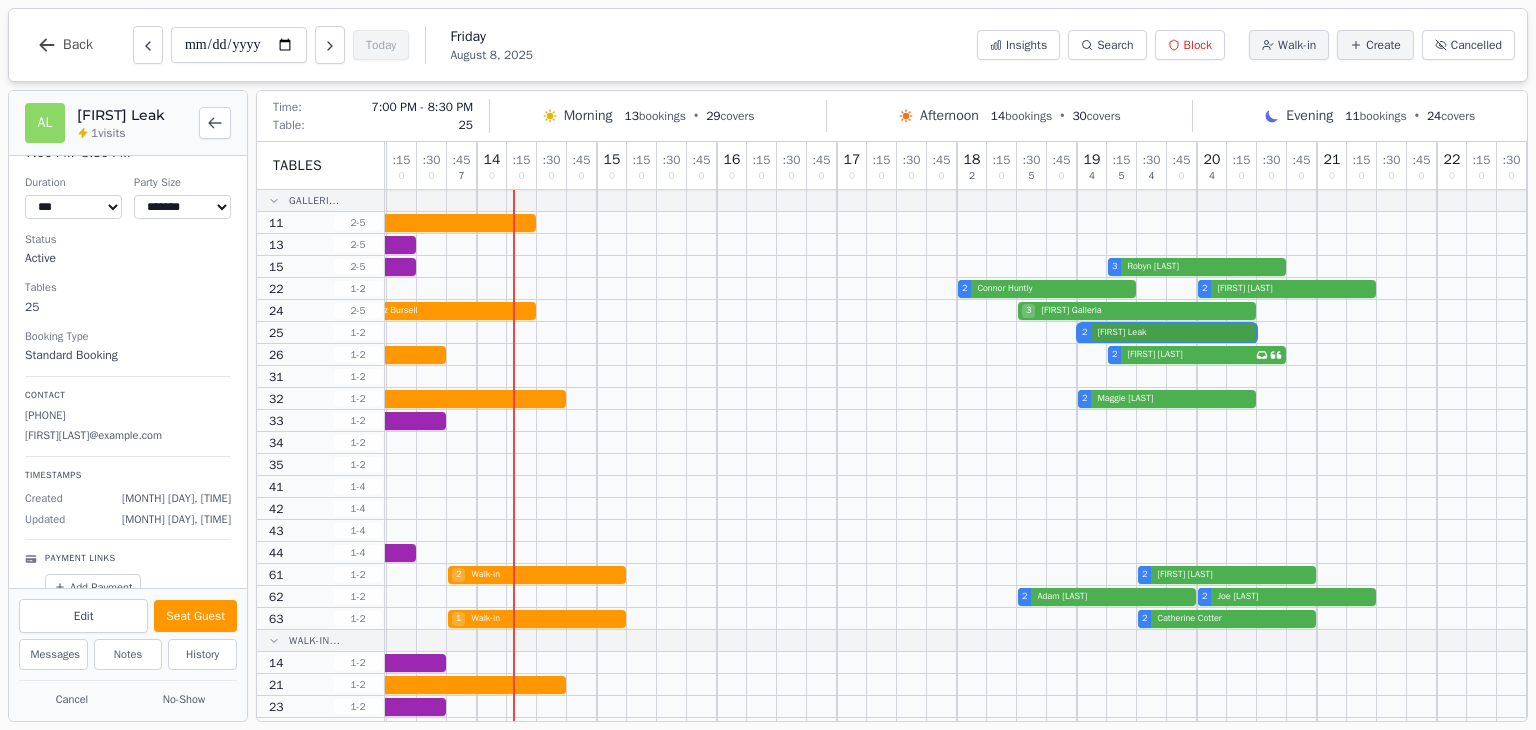 scroll, scrollTop: 64, scrollLeft: 0, axis: vertical 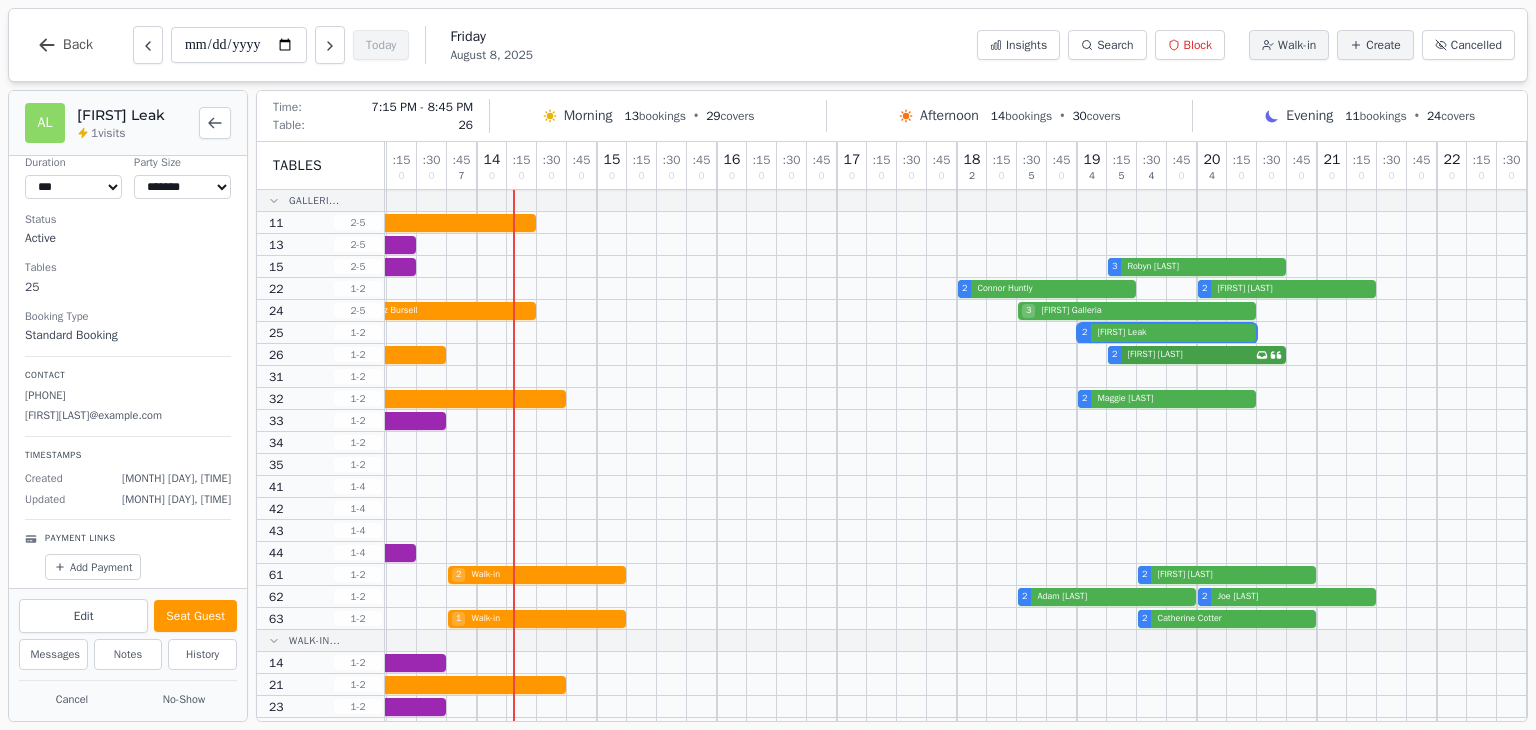 click on "2 Walk-in   2 [FIRST] [LAST] Has conversation thread" at bounding box center [762, 355] 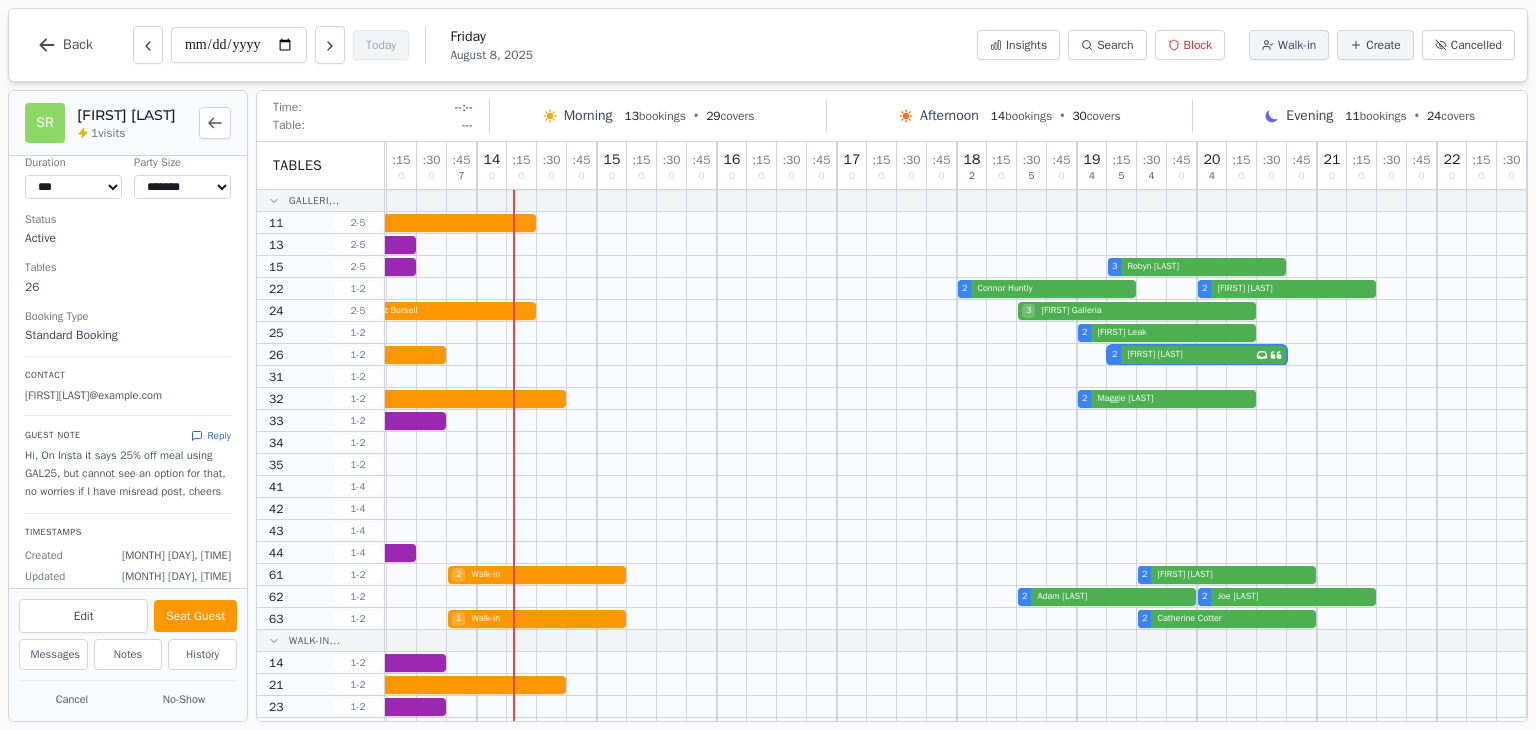 scroll, scrollTop: 141, scrollLeft: 0, axis: vertical 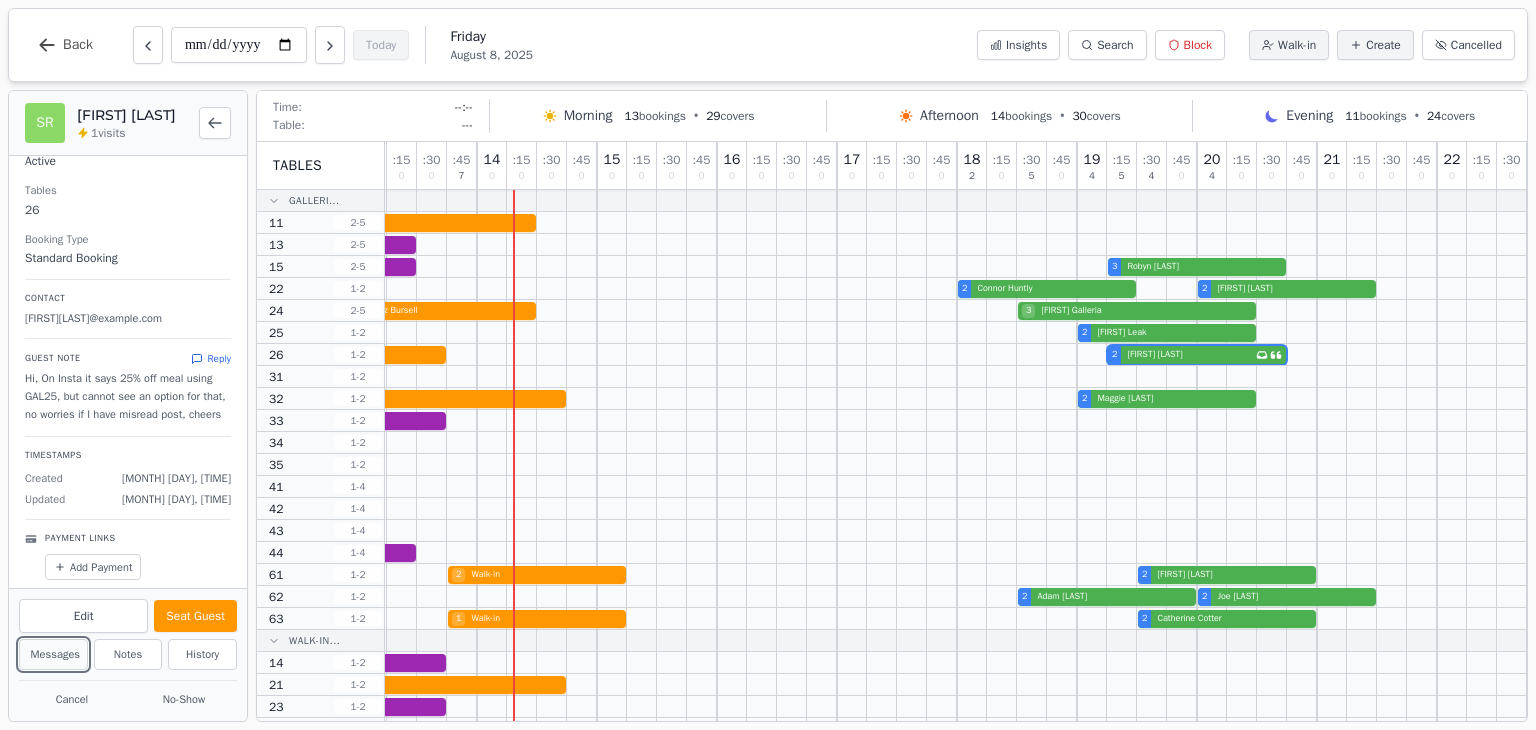 click on "Messages" at bounding box center [53, 654] 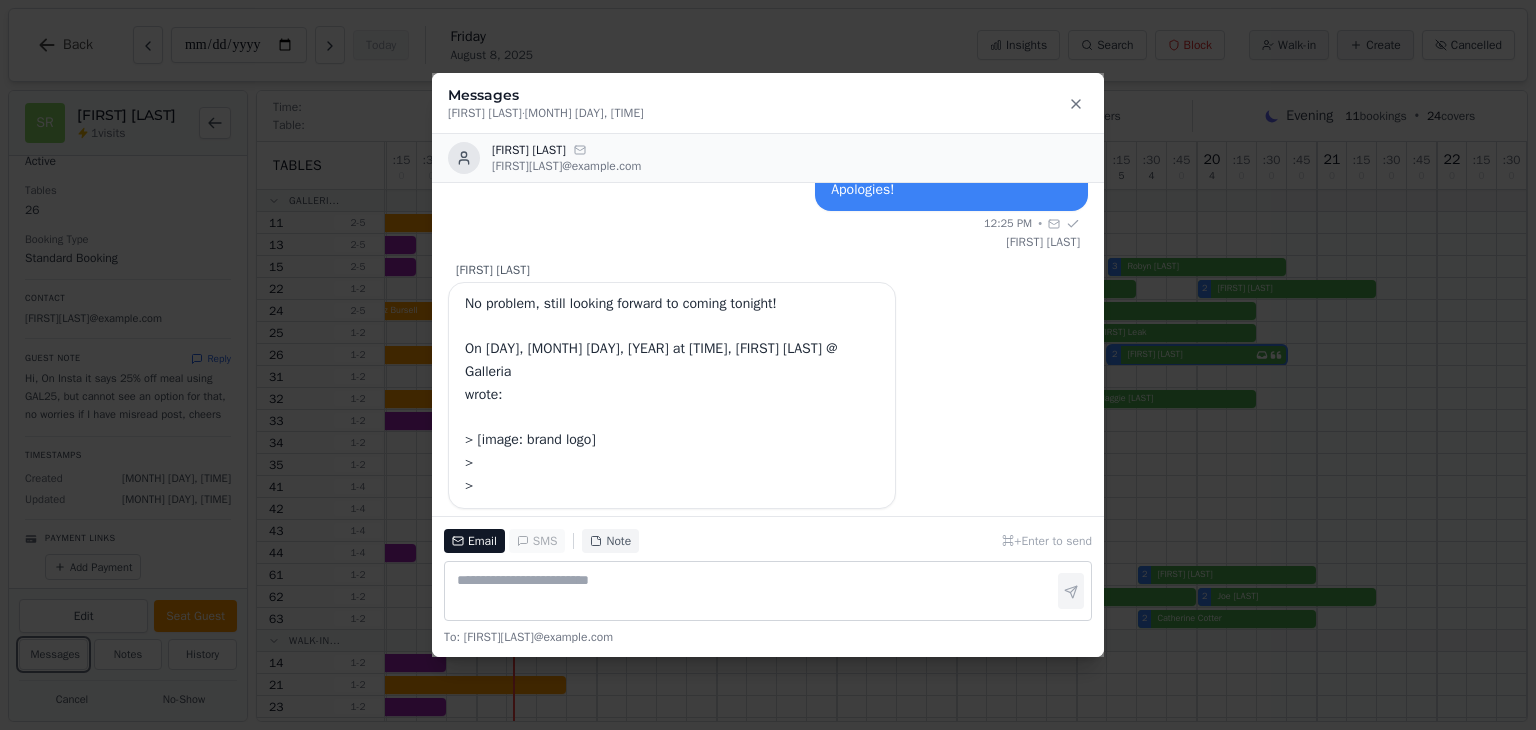 scroll, scrollTop: 93, scrollLeft: 0, axis: vertical 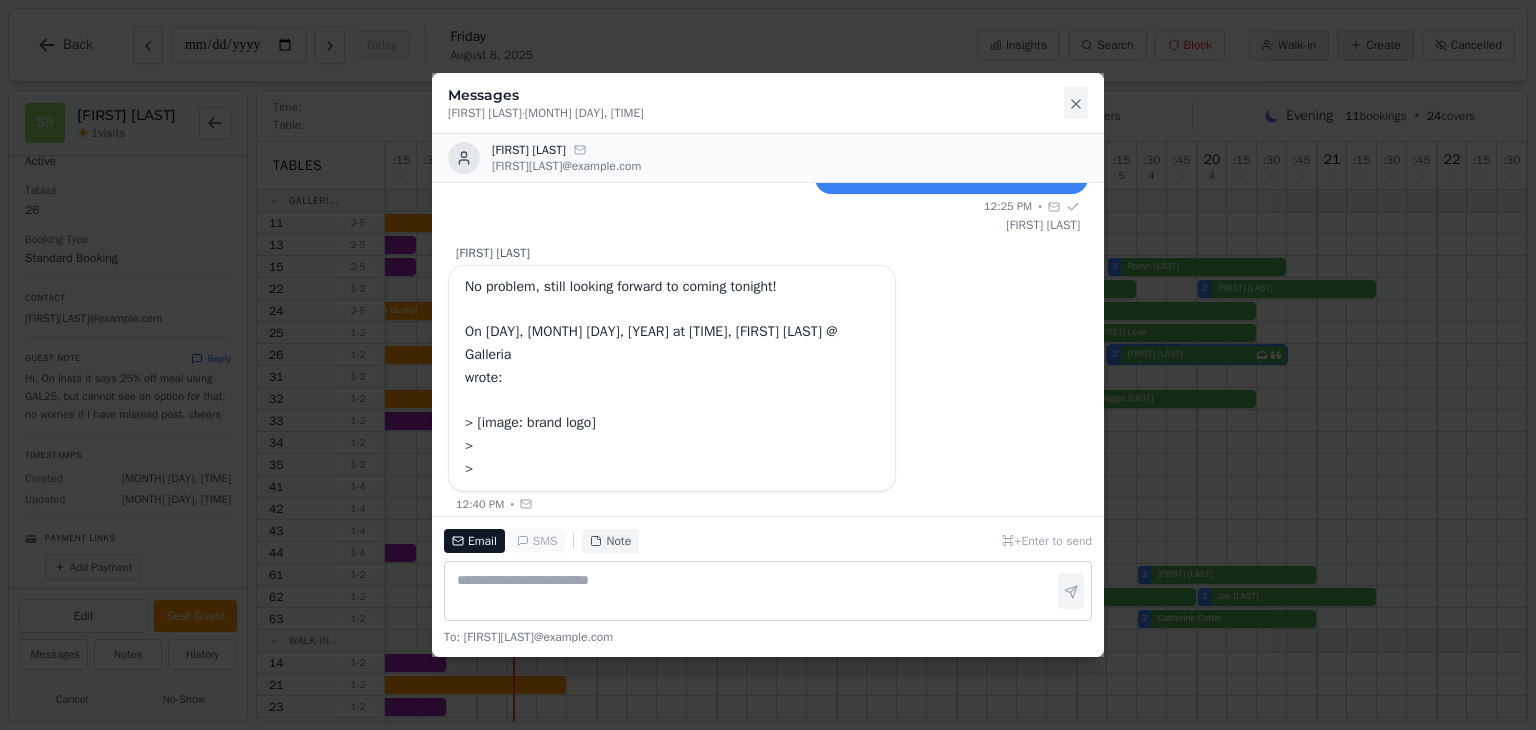 click at bounding box center [1076, 103] 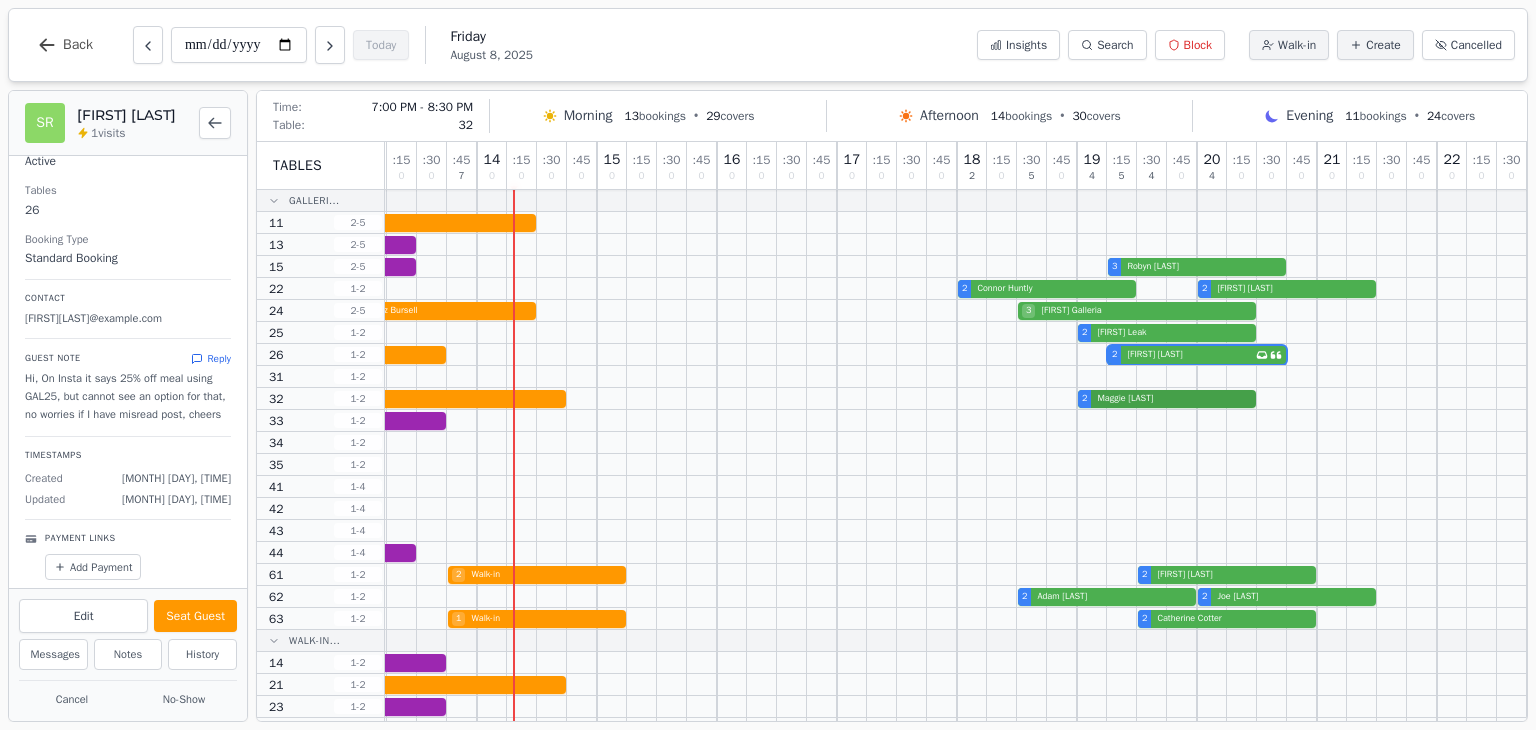 click on "1 Walk-in   2 [FIRST] [LAST]" at bounding box center (762, 399) 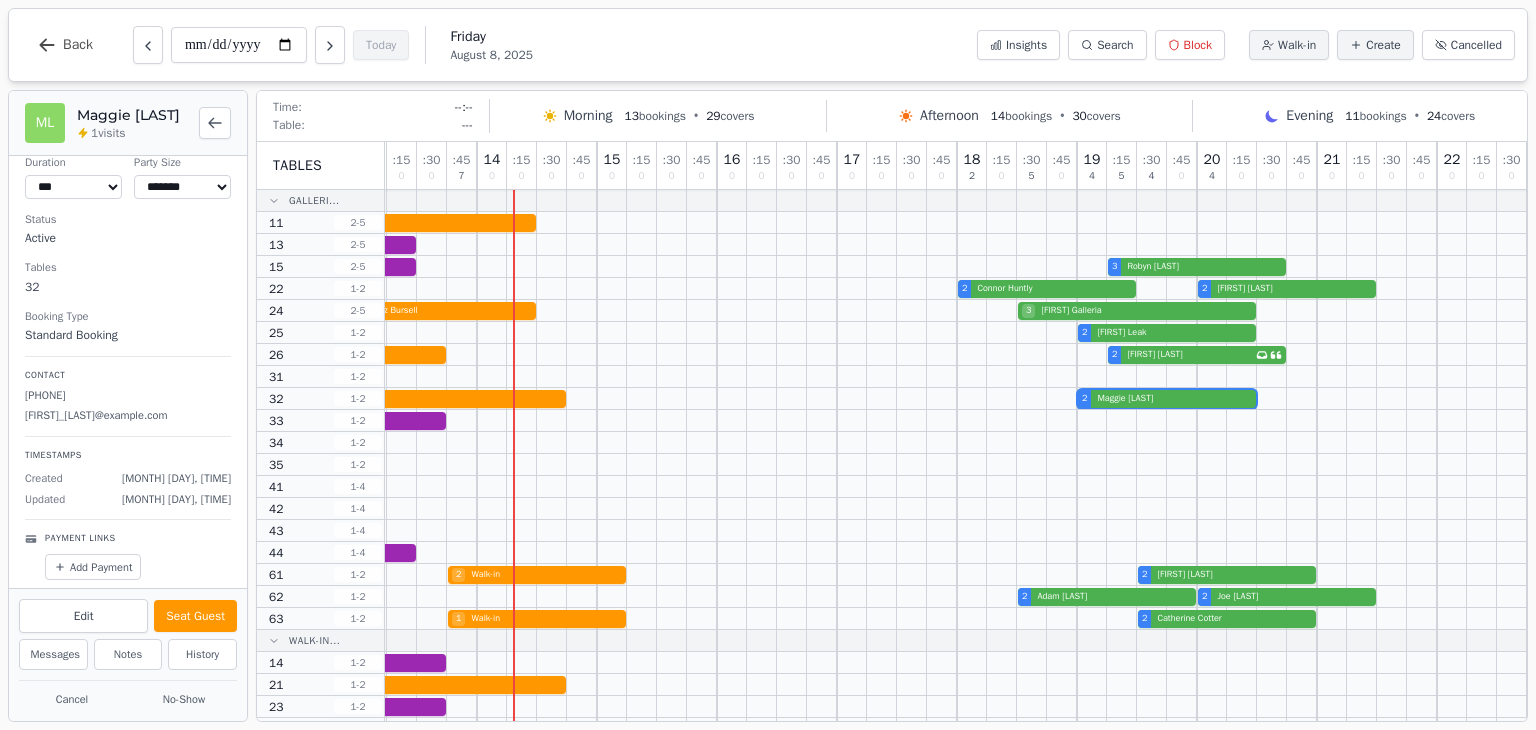 scroll, scrollTop: 0, scrollLeft: 0, axis: both 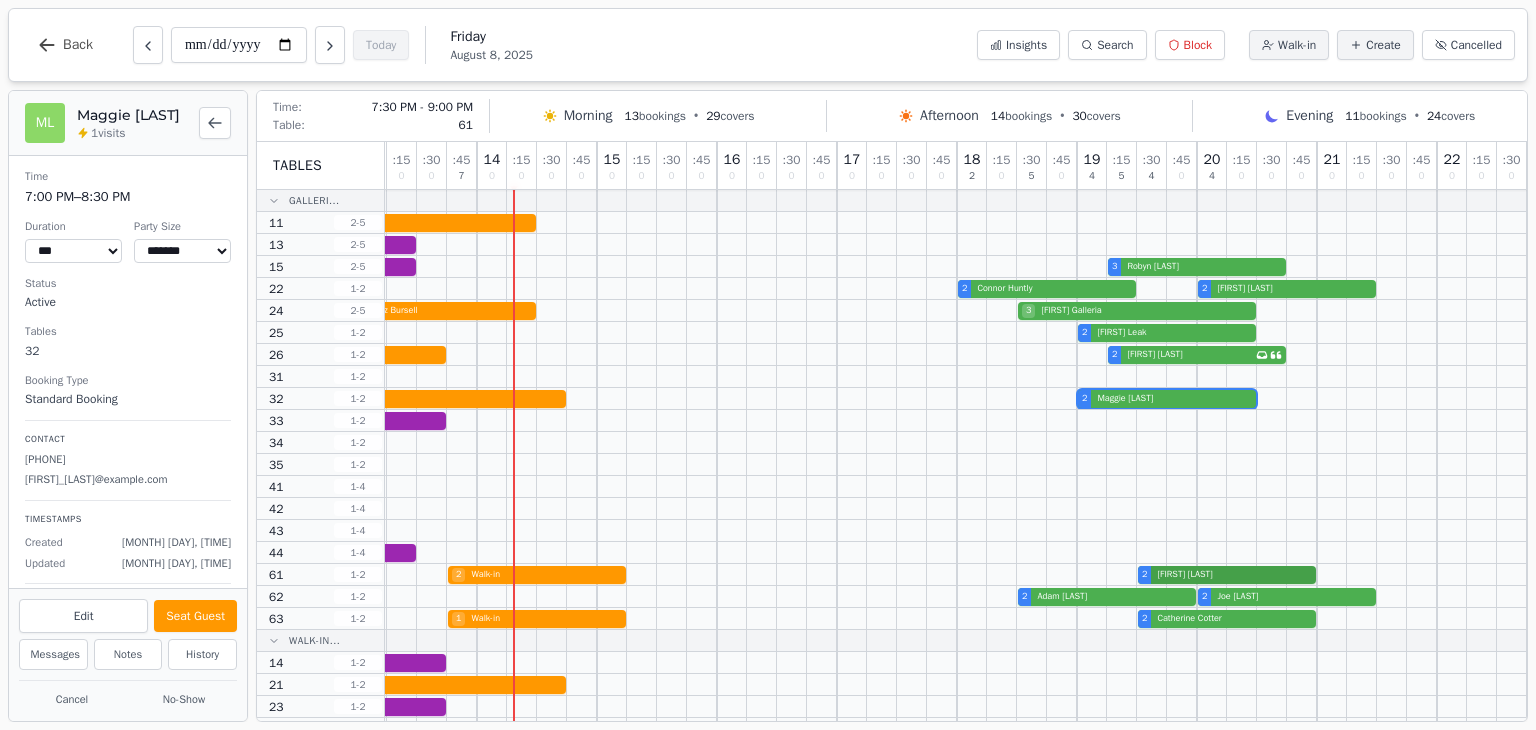 click on "2 Walk-in   2 Walk-in   2 [FIRST] [LAST]" at bounding box center [762, 575] 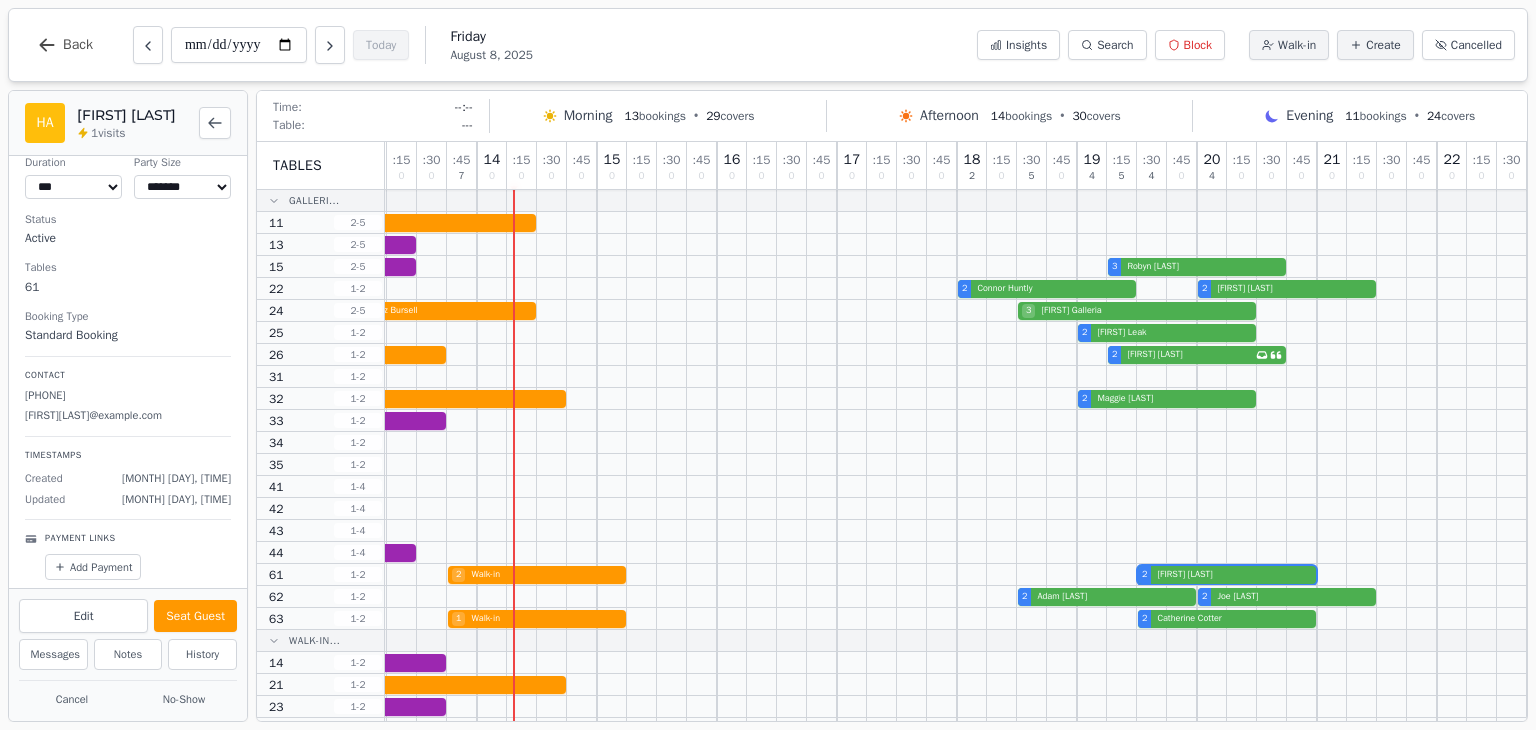scroll, scrollTop: 0, scrollLeft: 0, axis: both 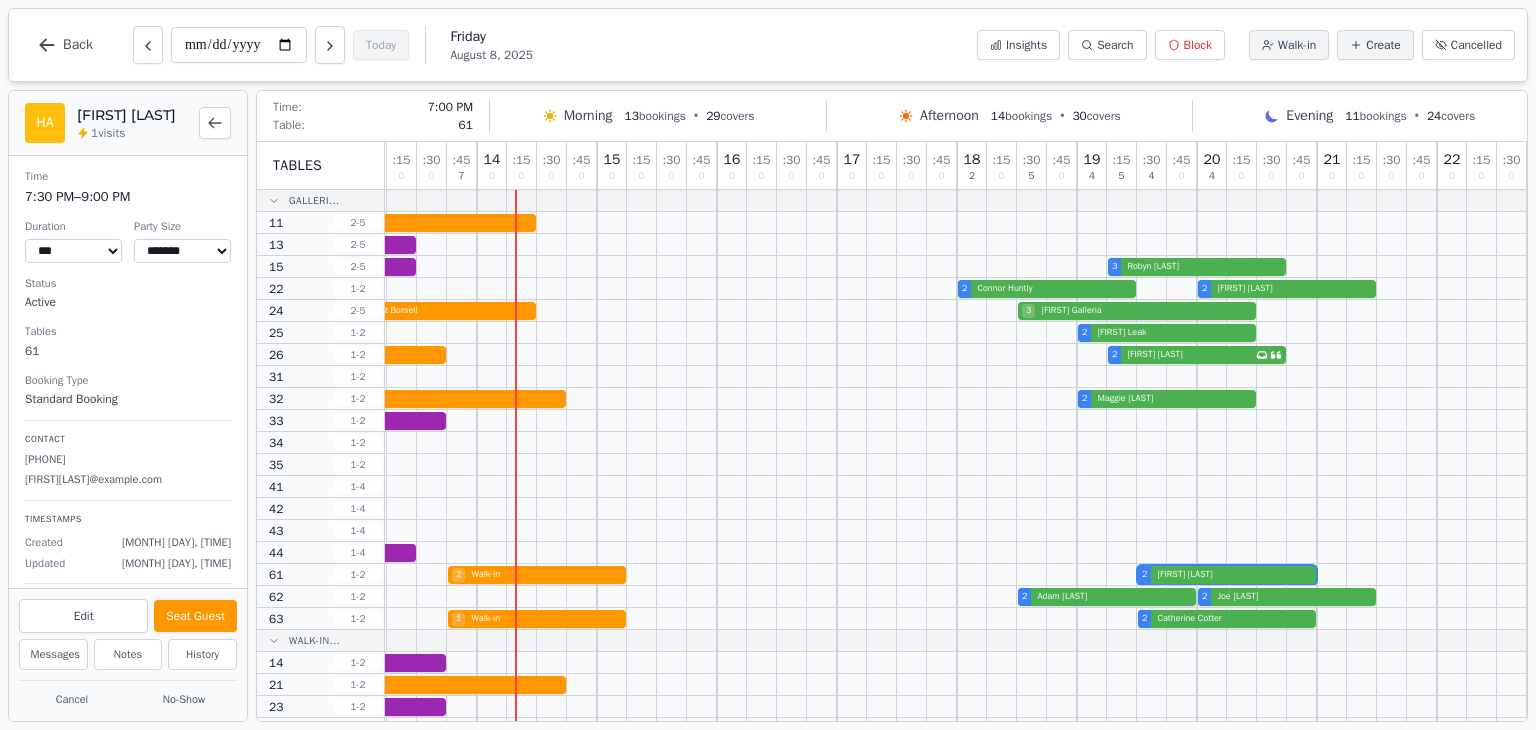 click at bounding box center (1092, 596) 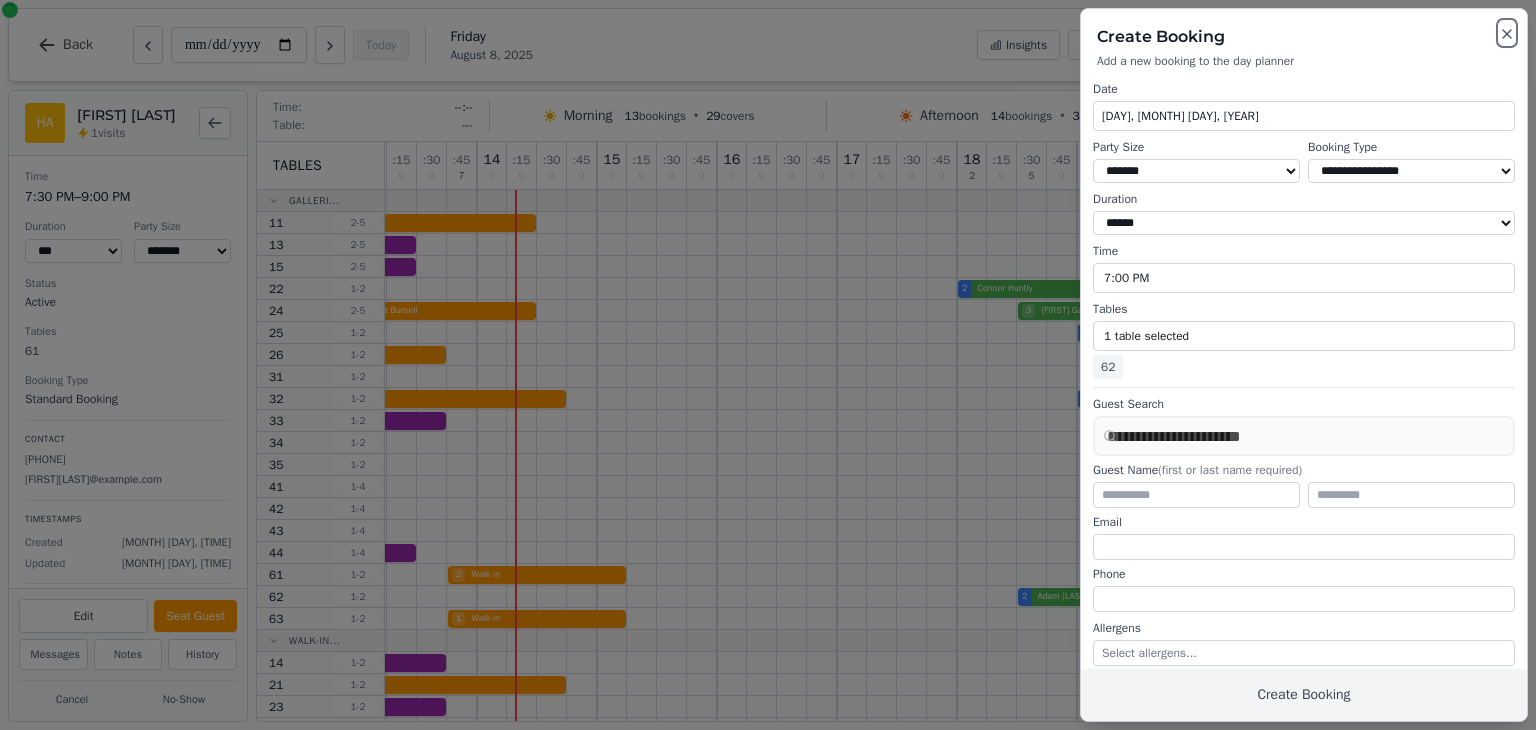 click 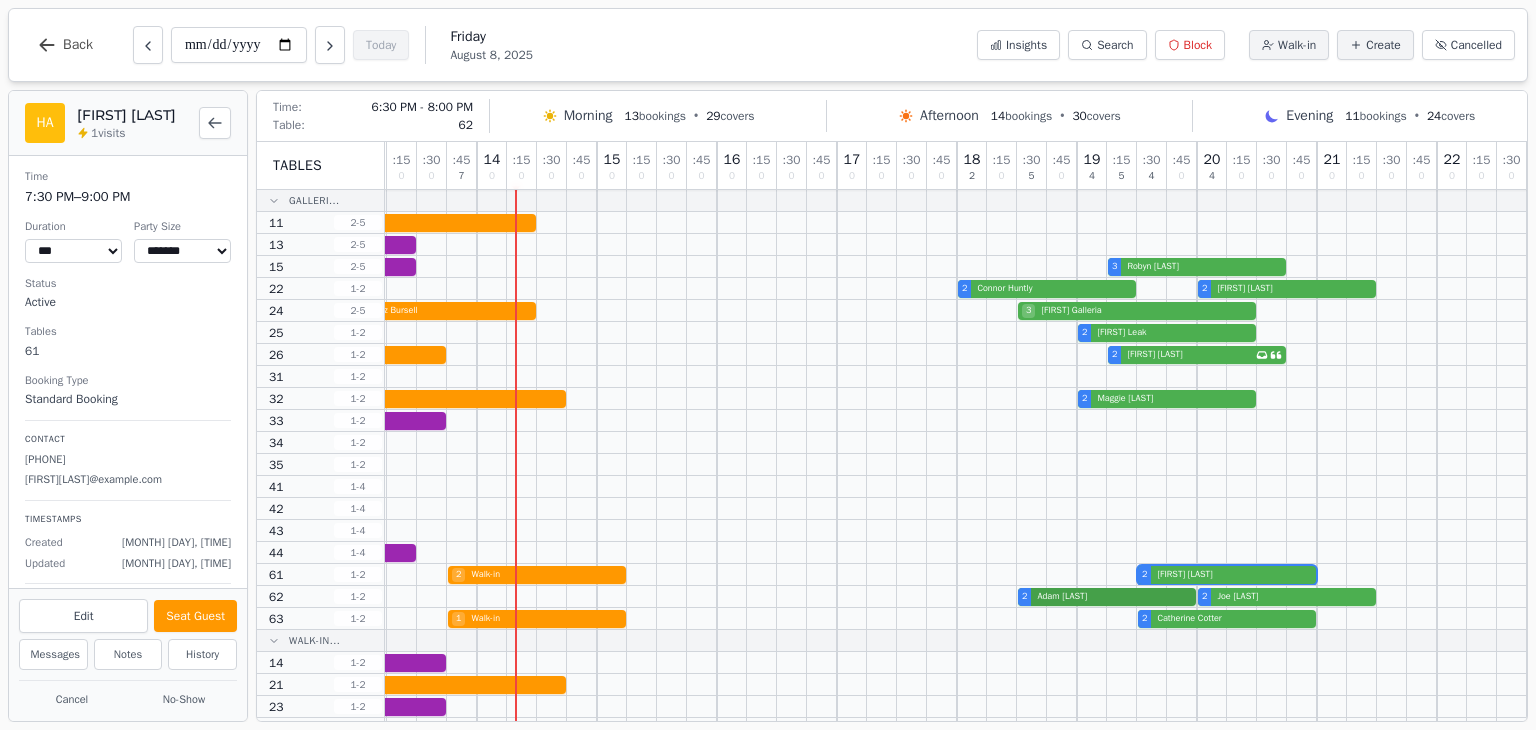 click on "2 [FIRST] [LAST] 2 [FIRST] [LAST]" at bounding box center [762, 597] 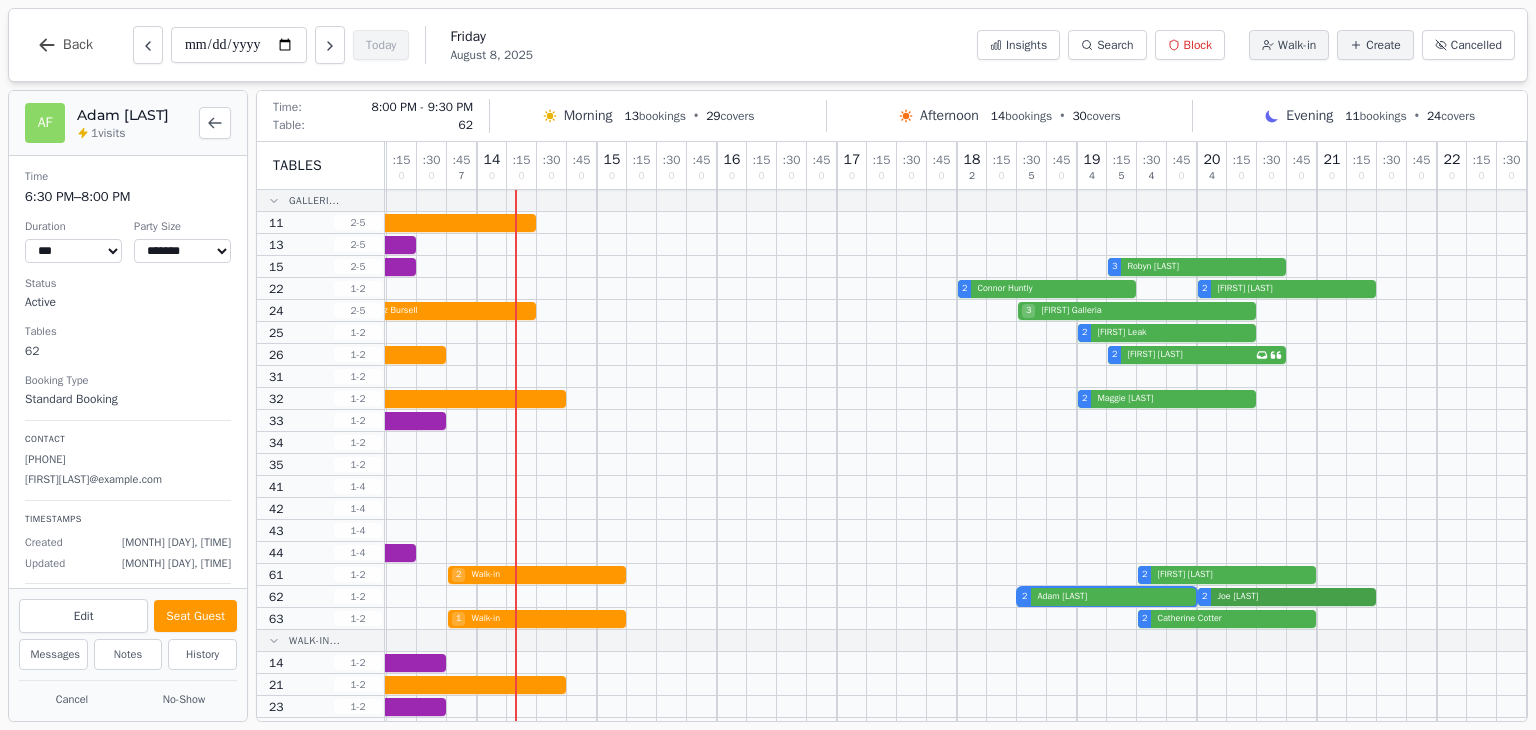 click on "2 [FIRST] [LAST] 2 [FIRST] [LAST]" at bounding box center [762, 597] 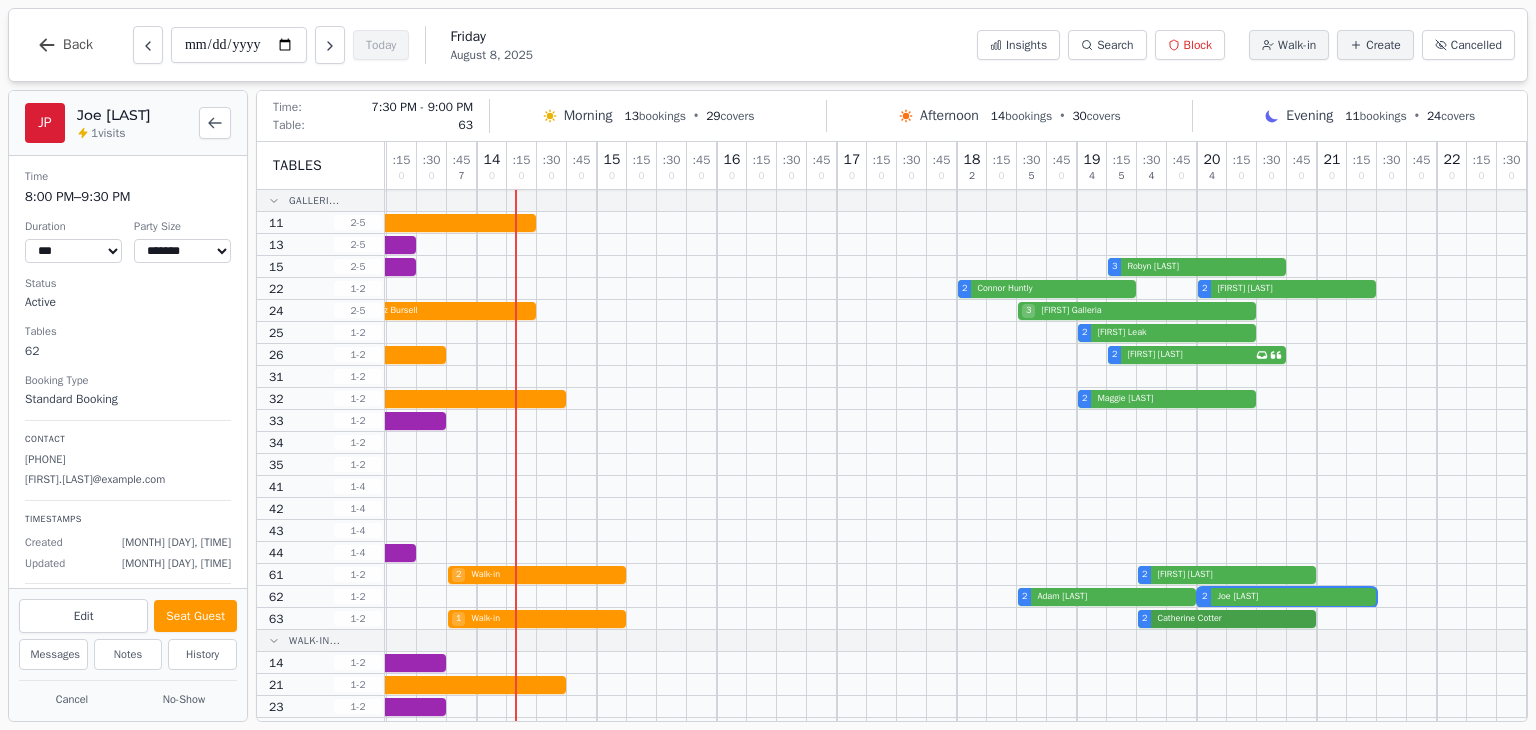 click on "2 Walk-in   1 Walk-in   2 [FIRST] [LAST]" at bounding box center [762, 619] 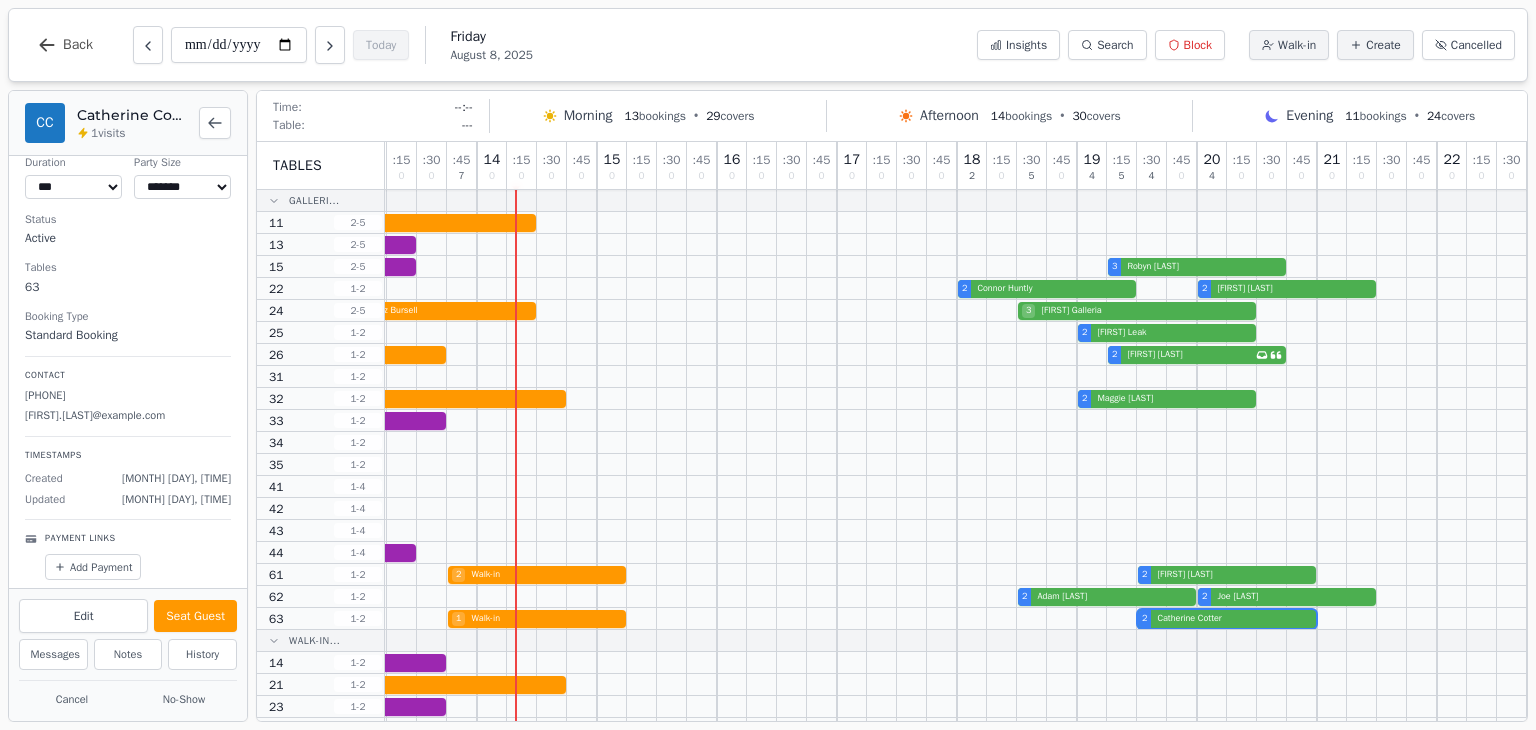 scroll, scrollTop: 0, scrollLeft: 0, axis: both 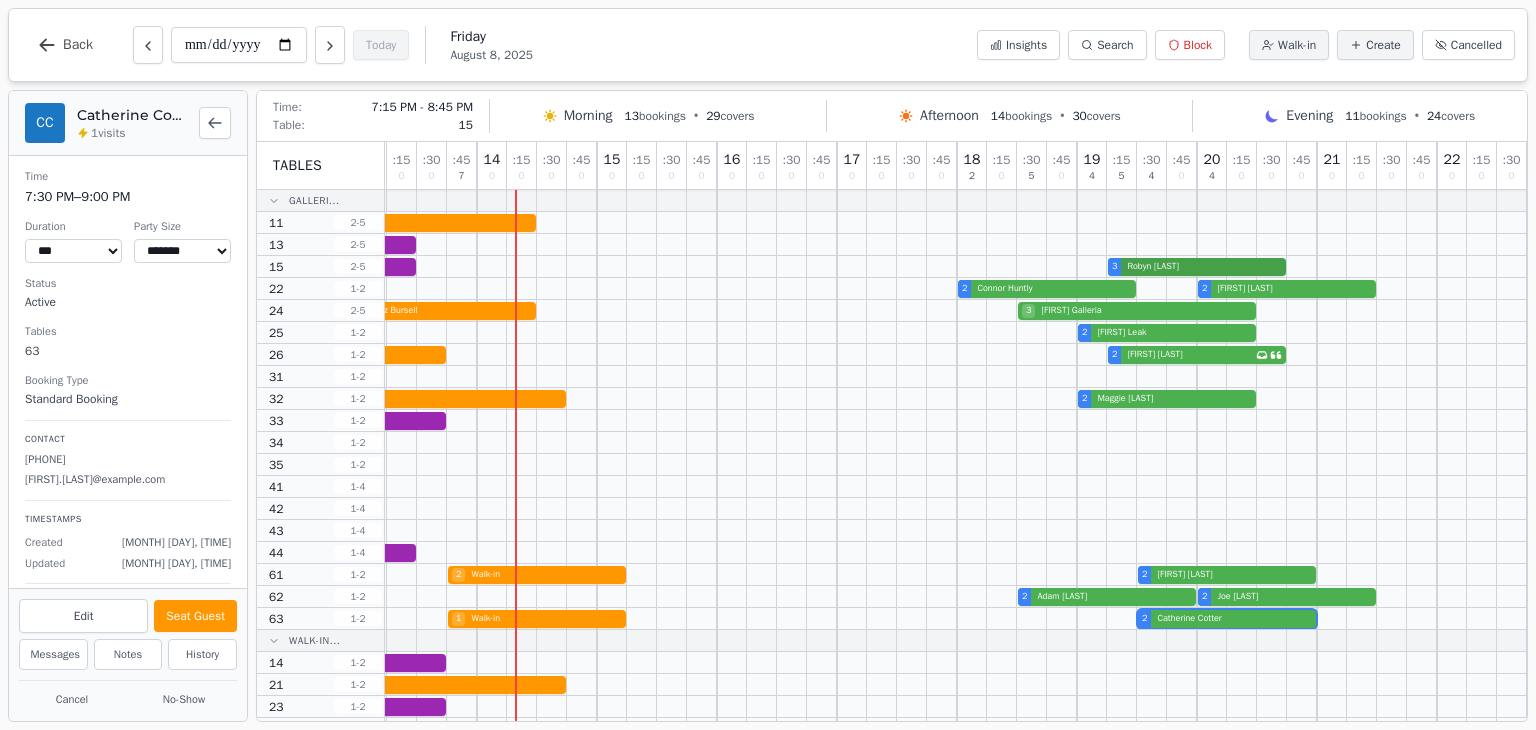 click on "3 [FIRST] [LAST] 3 [FIRST] [LAST]" at bounding box center (762, 267) 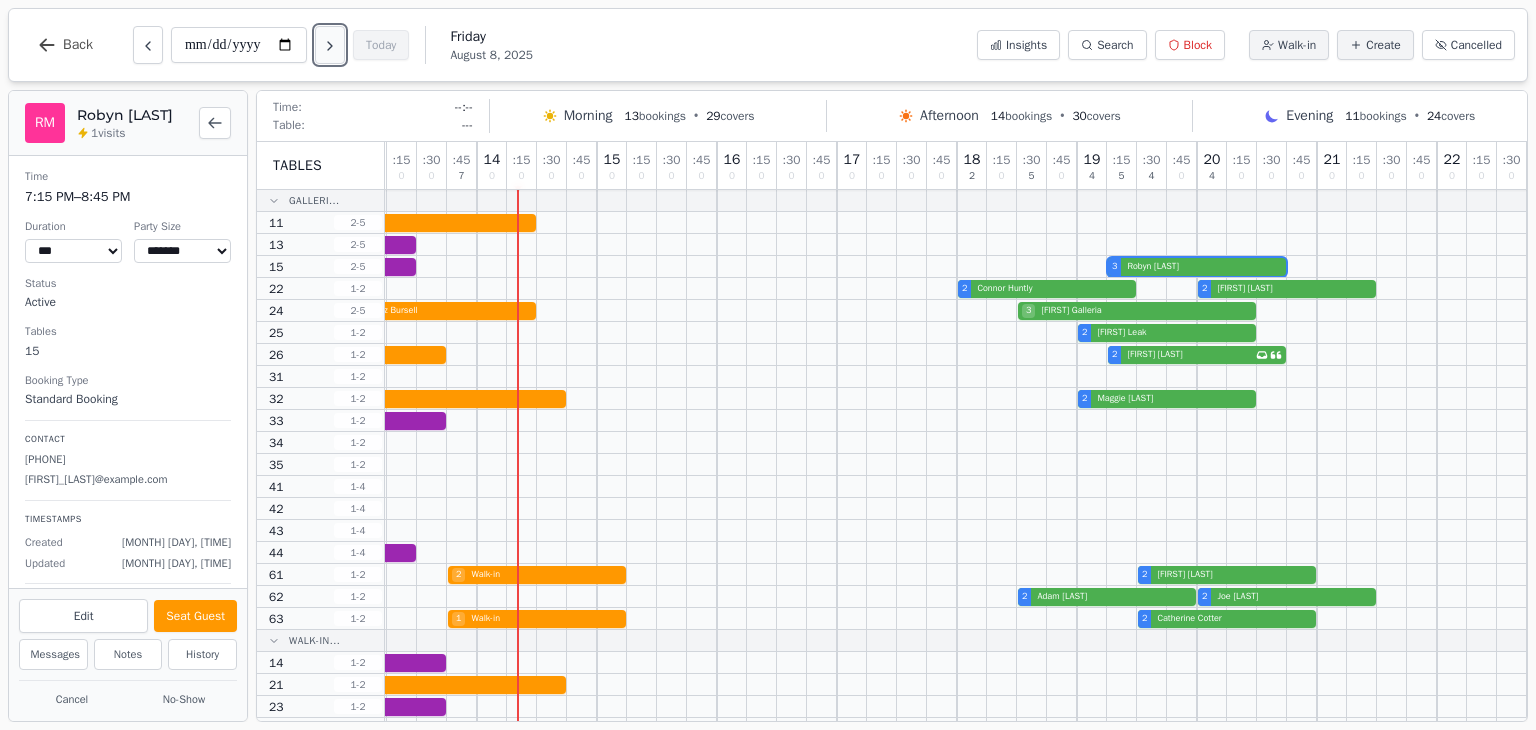 click 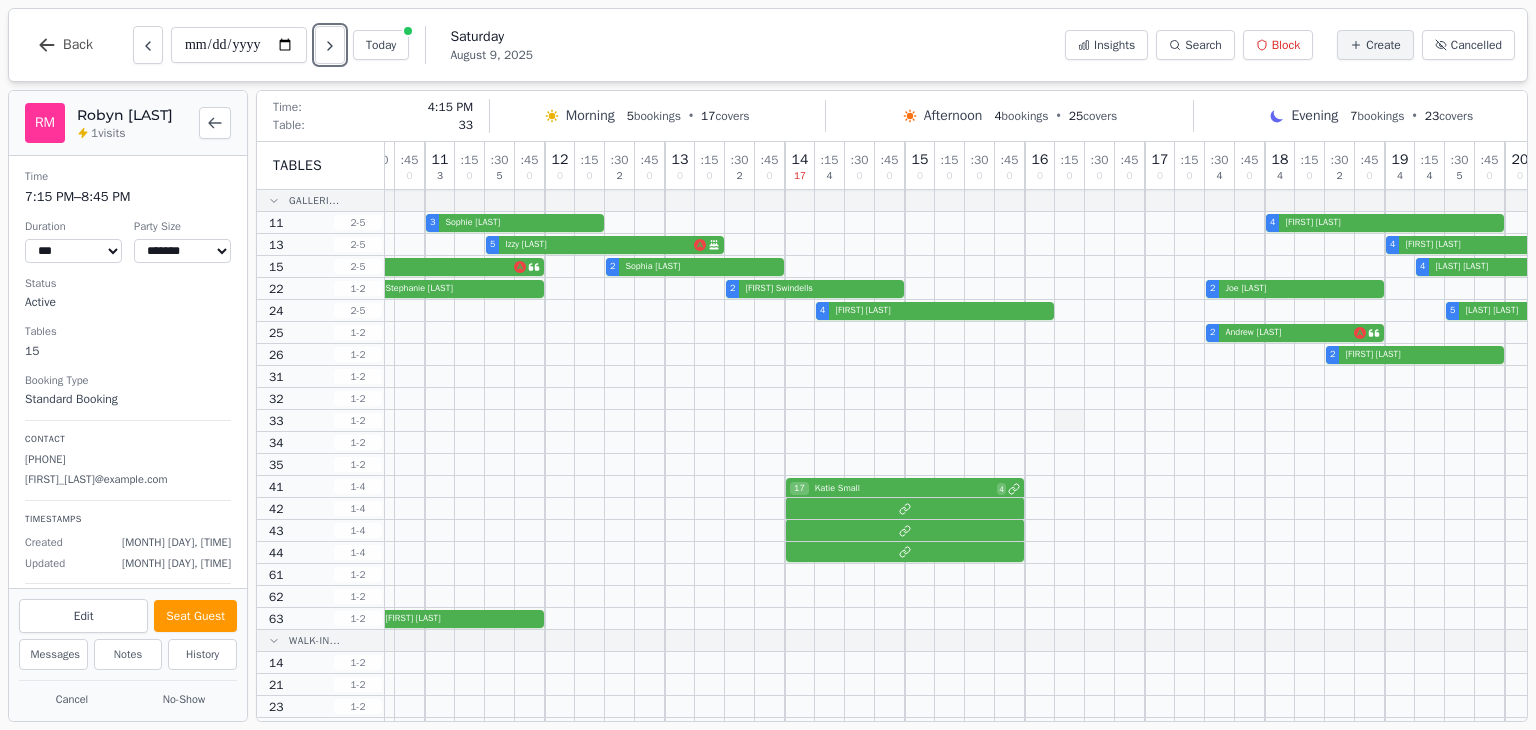 scroll, scrollTop: 0, scrollLeft: 0, axis: both 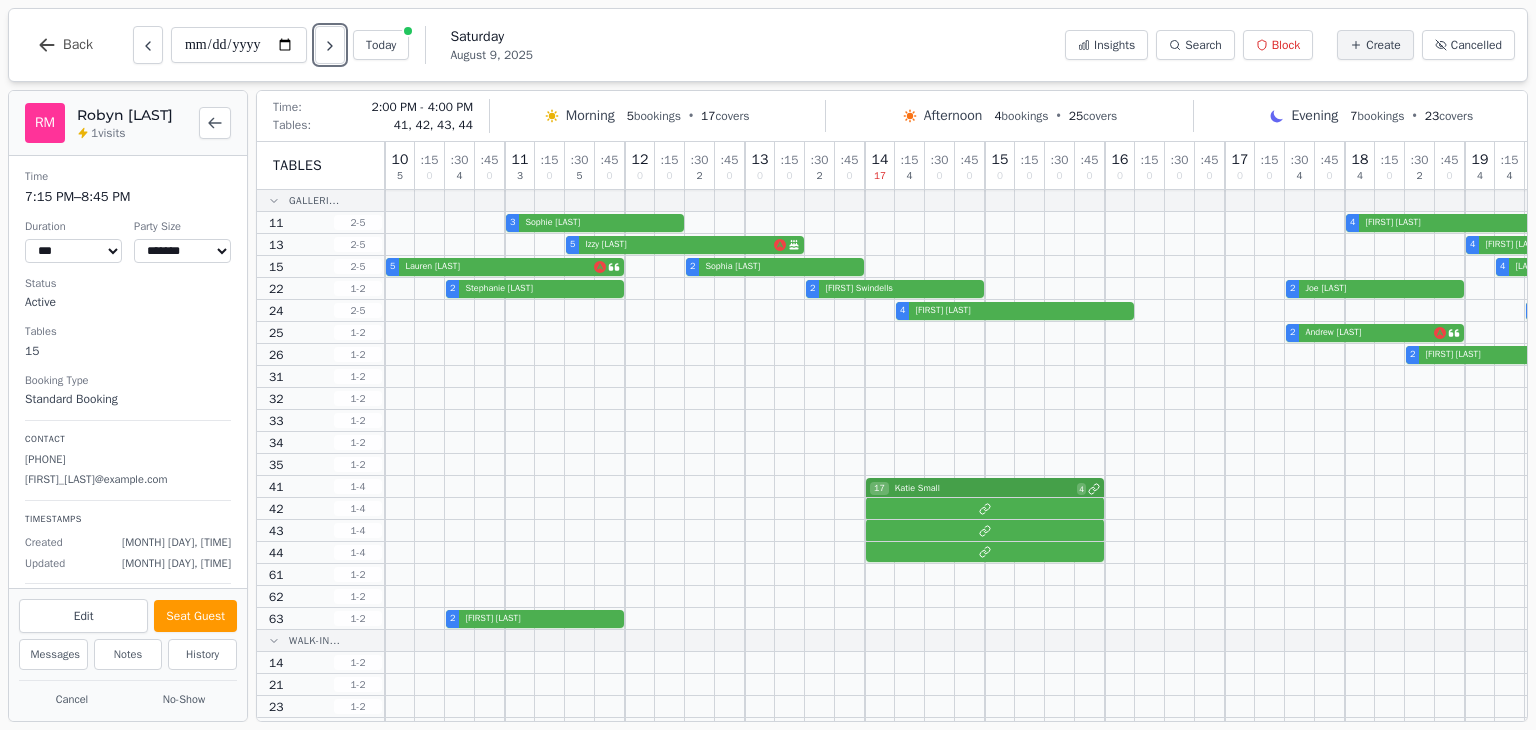 click on "17 [FIRST] [LAST] 4" at bounding box center (1150, 487) 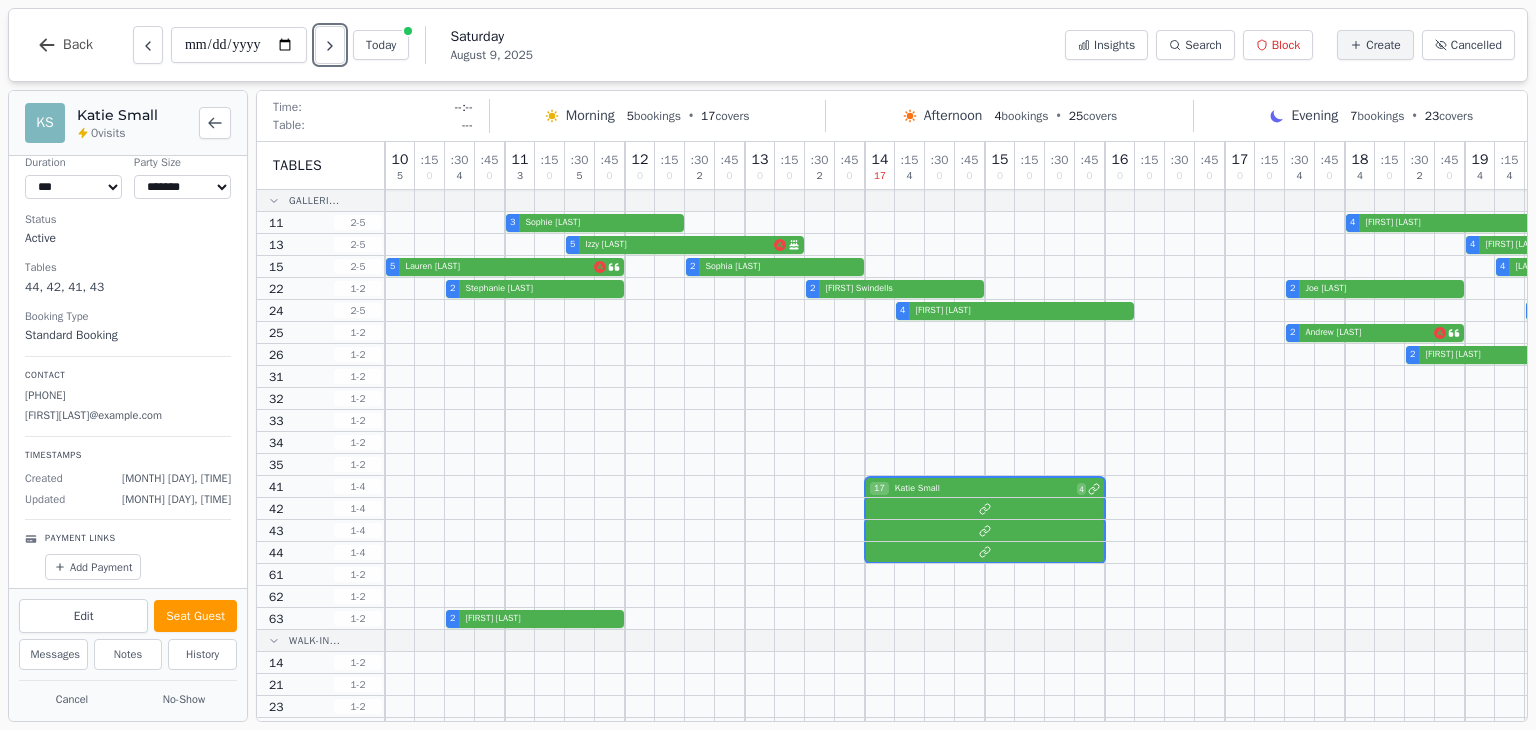 scroll, scrollTop: 0, scrollLeft: 0, axis: both 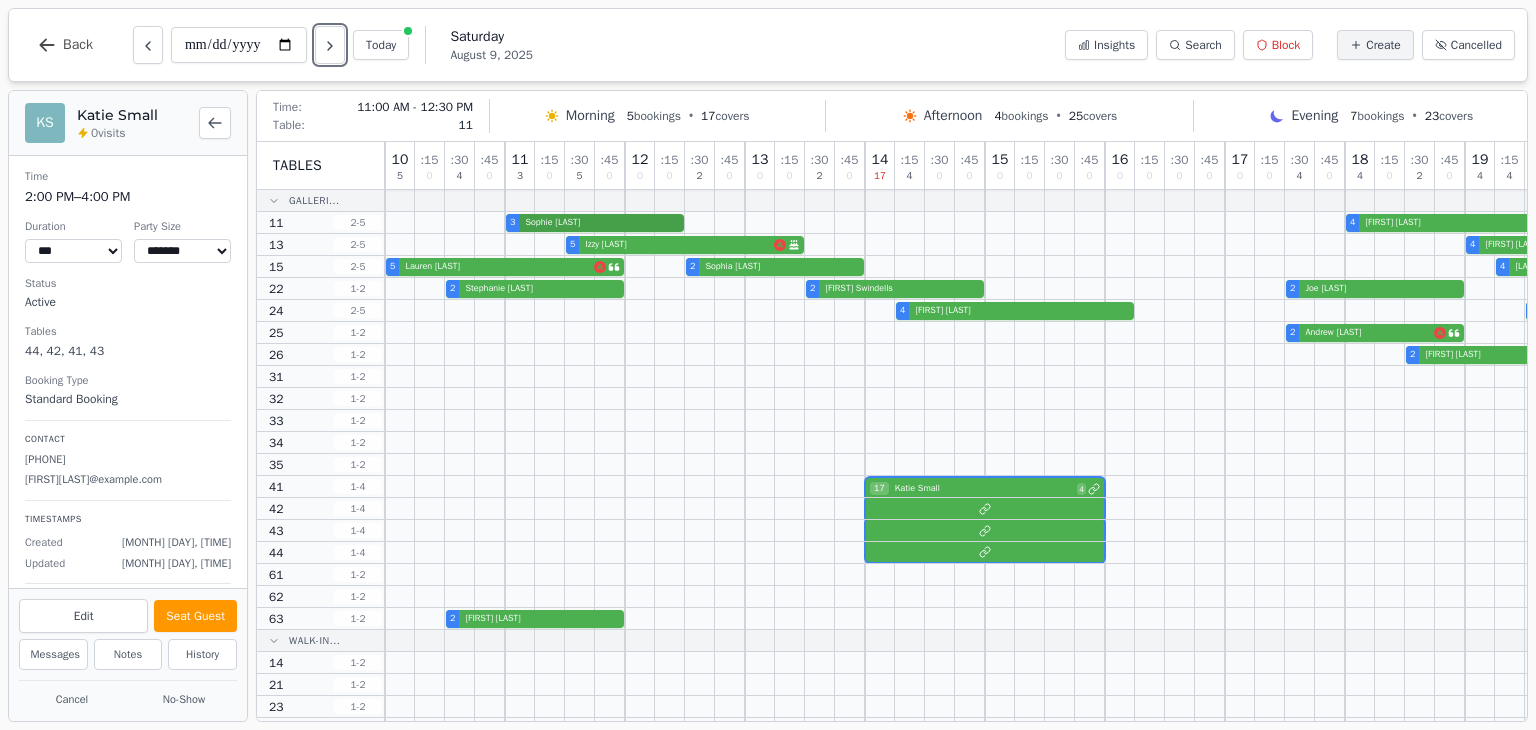 click on "3 [FIRST] [LAST] 4 [FIRST] [LAST]" at bounding box center [1150, 223] 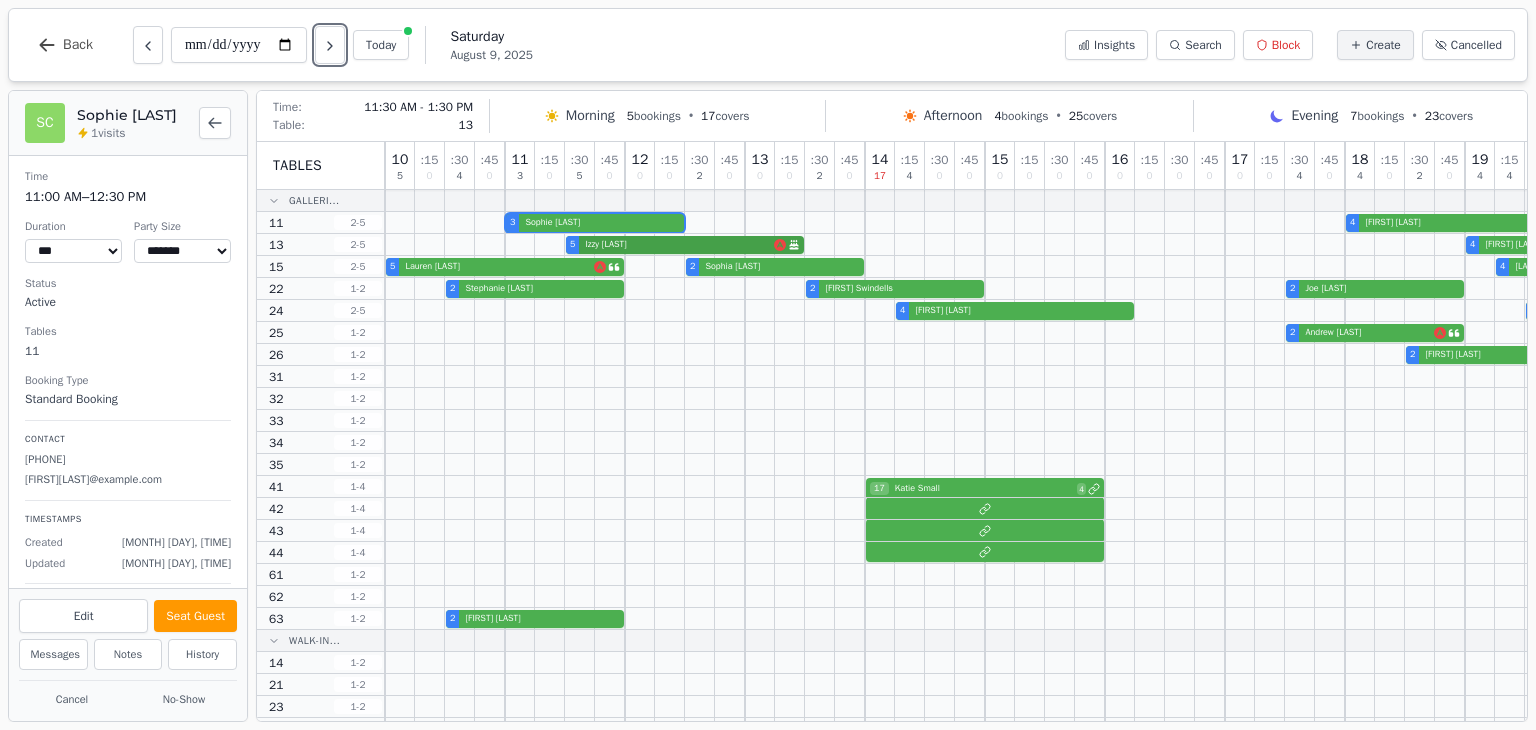 click on "5 [LAST] [LAST] Birthday celebration 4 [FIRST] [LAST]" at bounding box center (1150, 245) 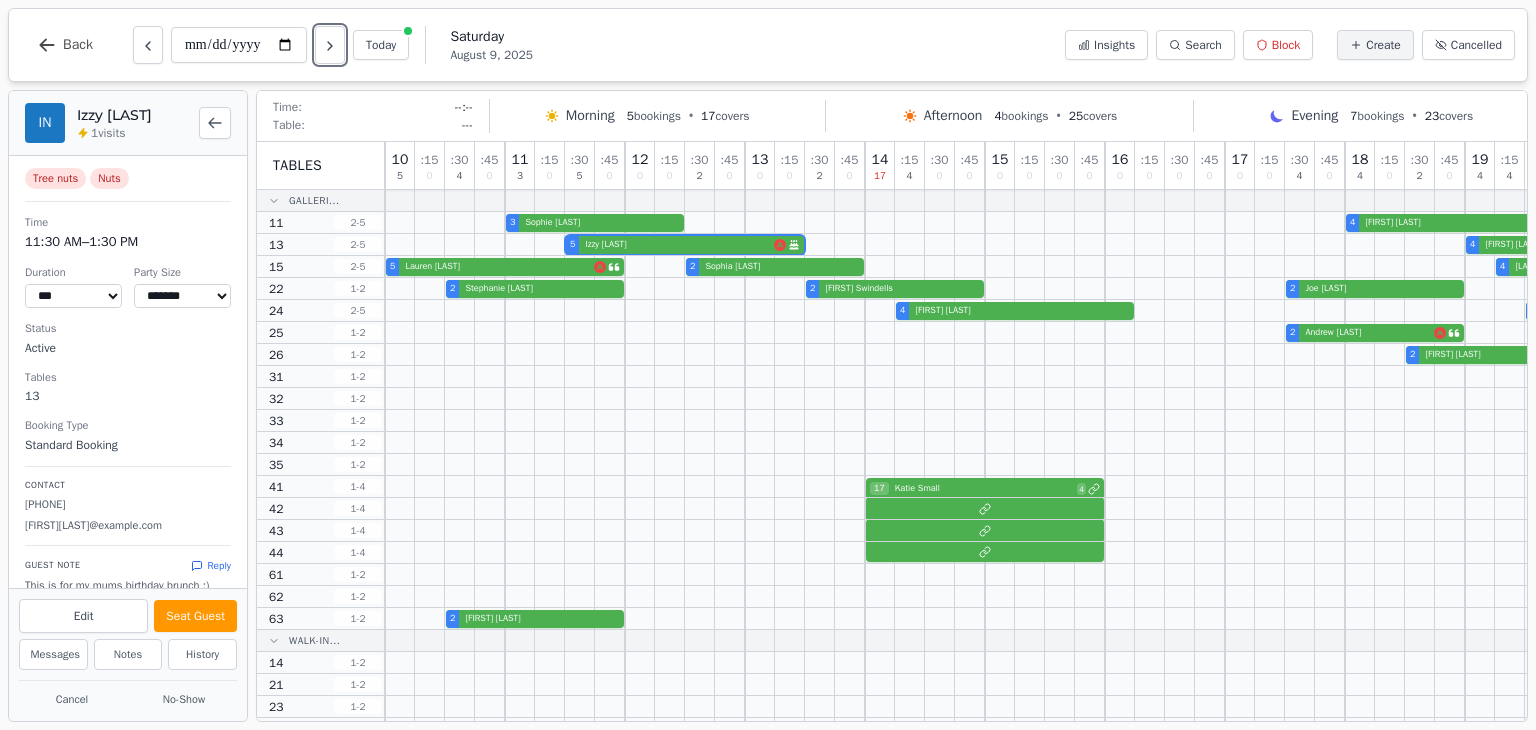 scroll, scrollTop: 172, scrollLeft: 0, axis: vertical 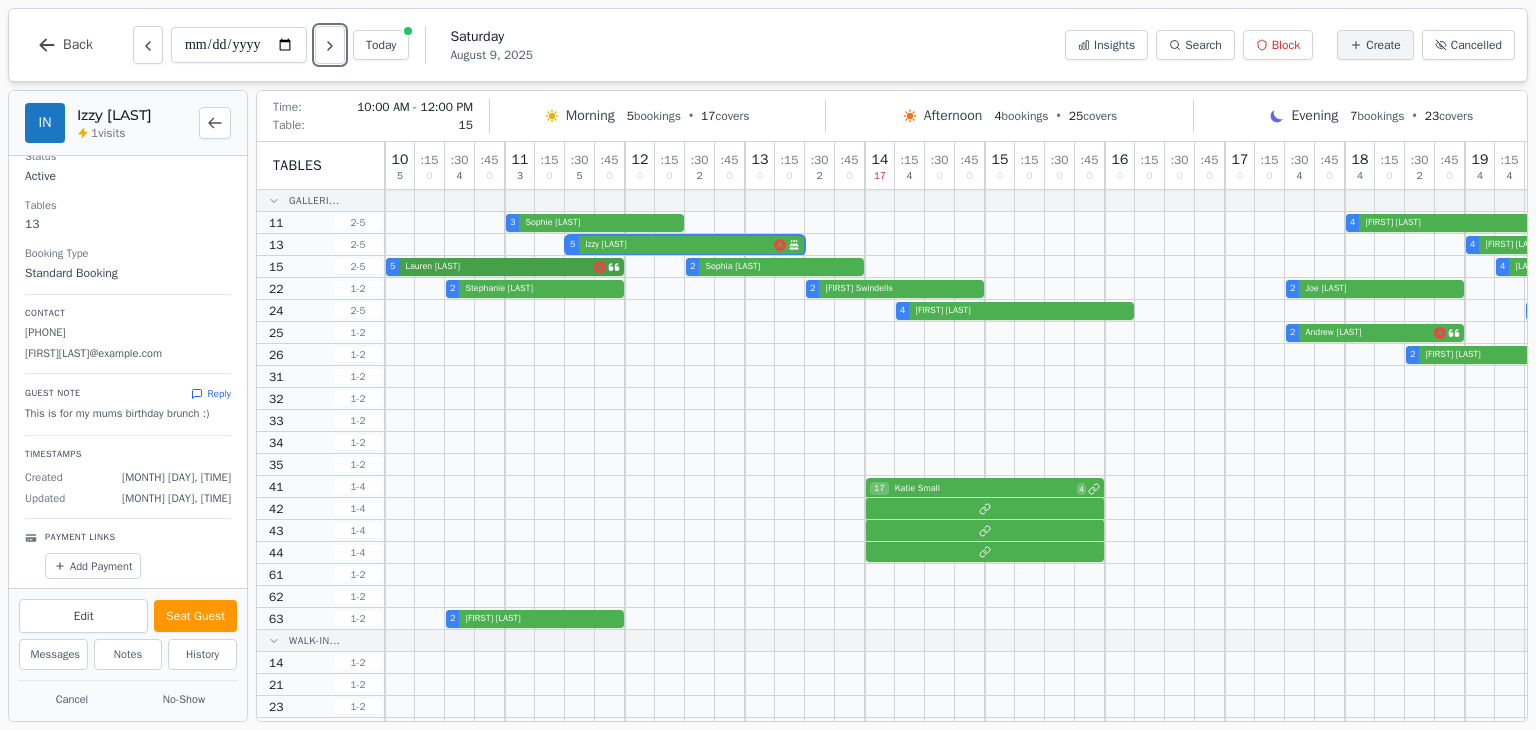 click on "5 [FIRST] [LAST] 2 [FIRST] [LAST] 4 [FIRST] [LAST]" at bounding box center (1150, 267) 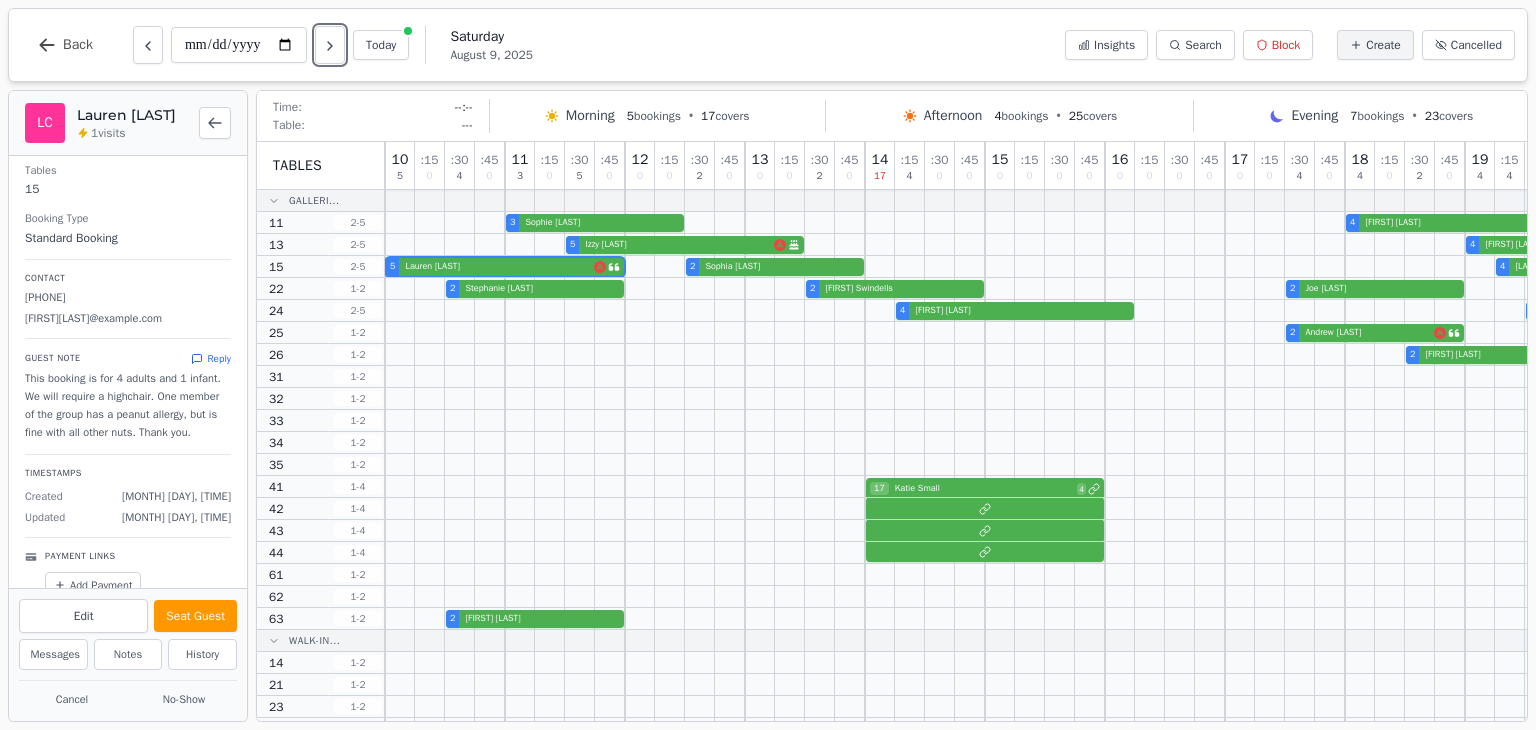 scroll, scrollTop: 205, scrollLeft: 0, axis: vertical 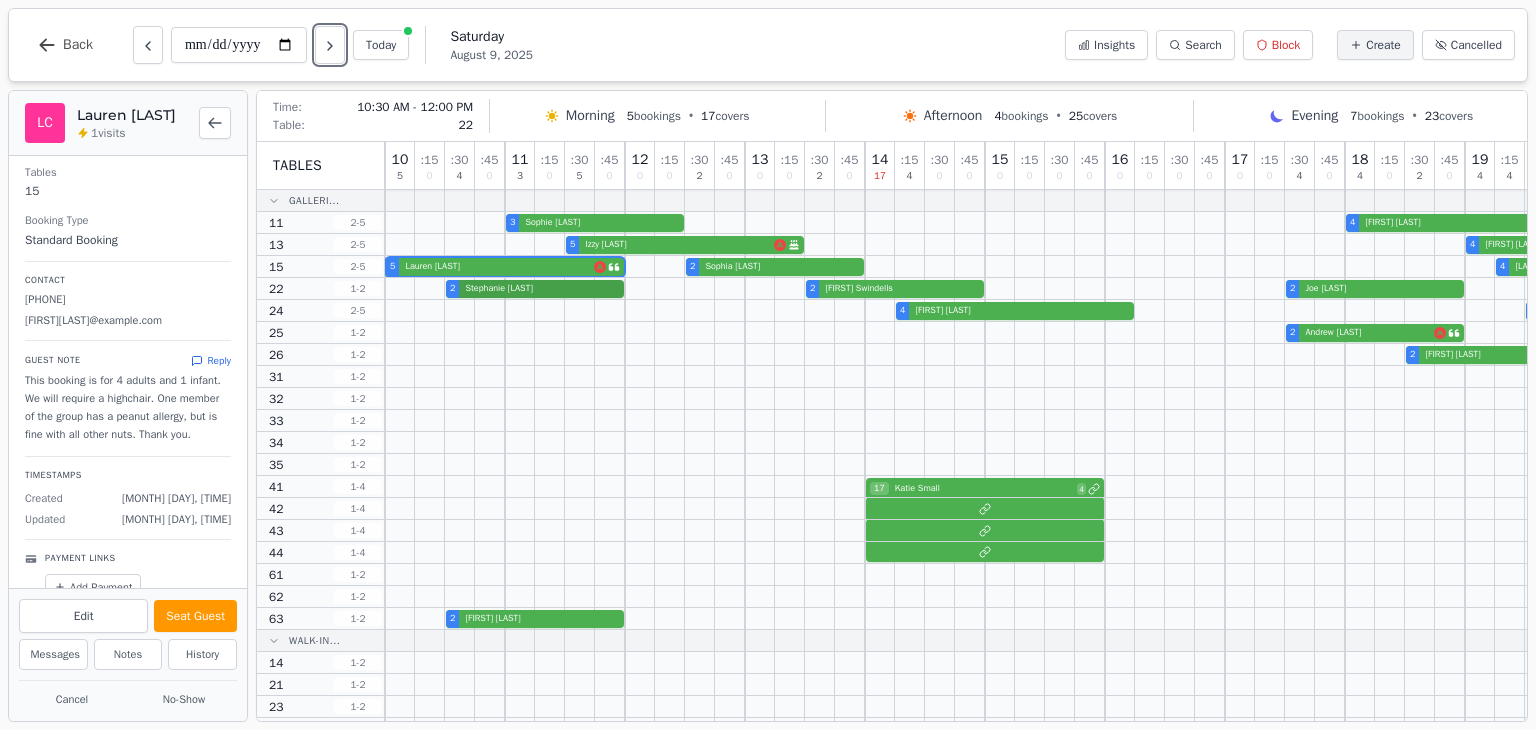 click on "2 [FIRST] [LAST] 2 [FIRST] [LAST] 2 [FIRST] [LAST]" at bounding box center (1150, 289) 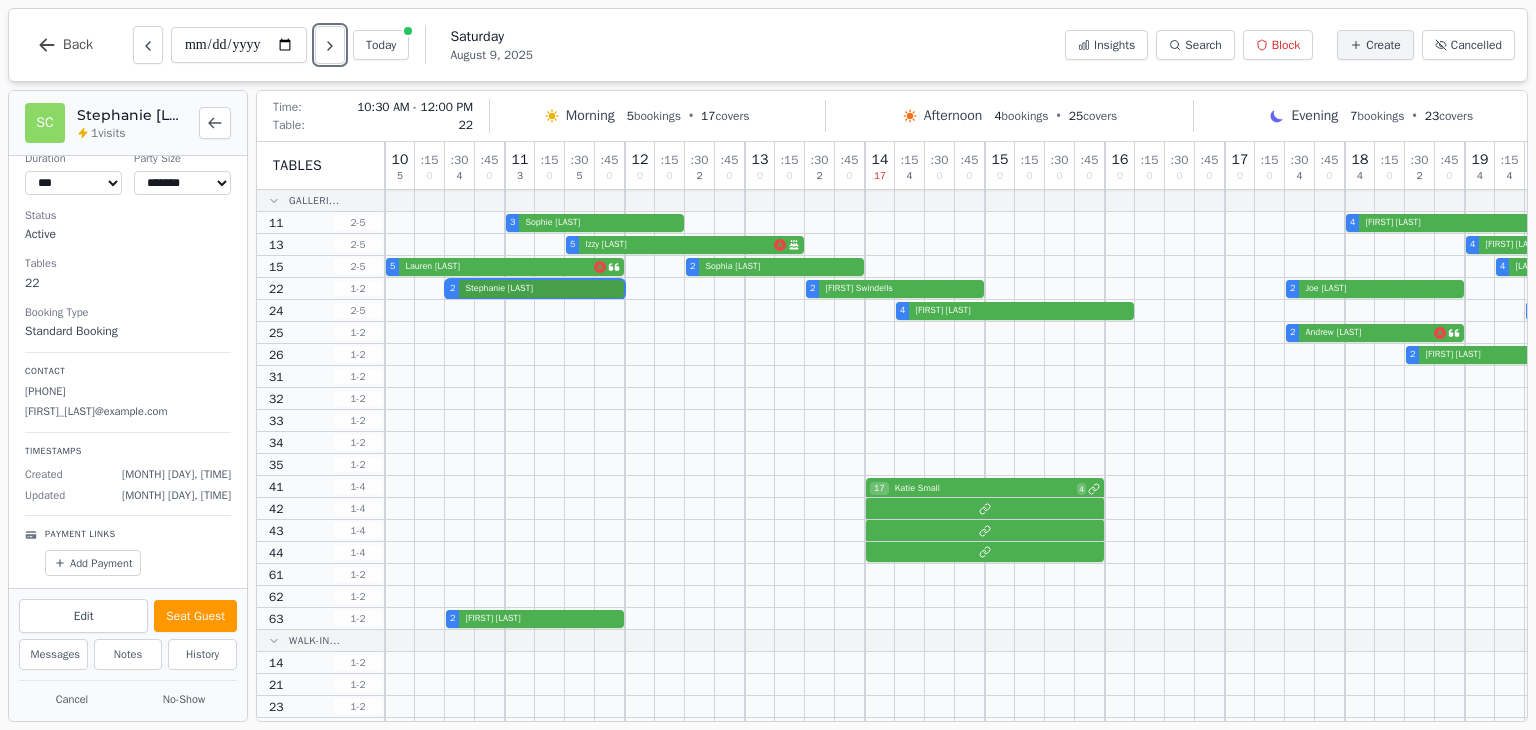 scroll, scrollTop: 64, scrollLeft: 0, axis: vertical 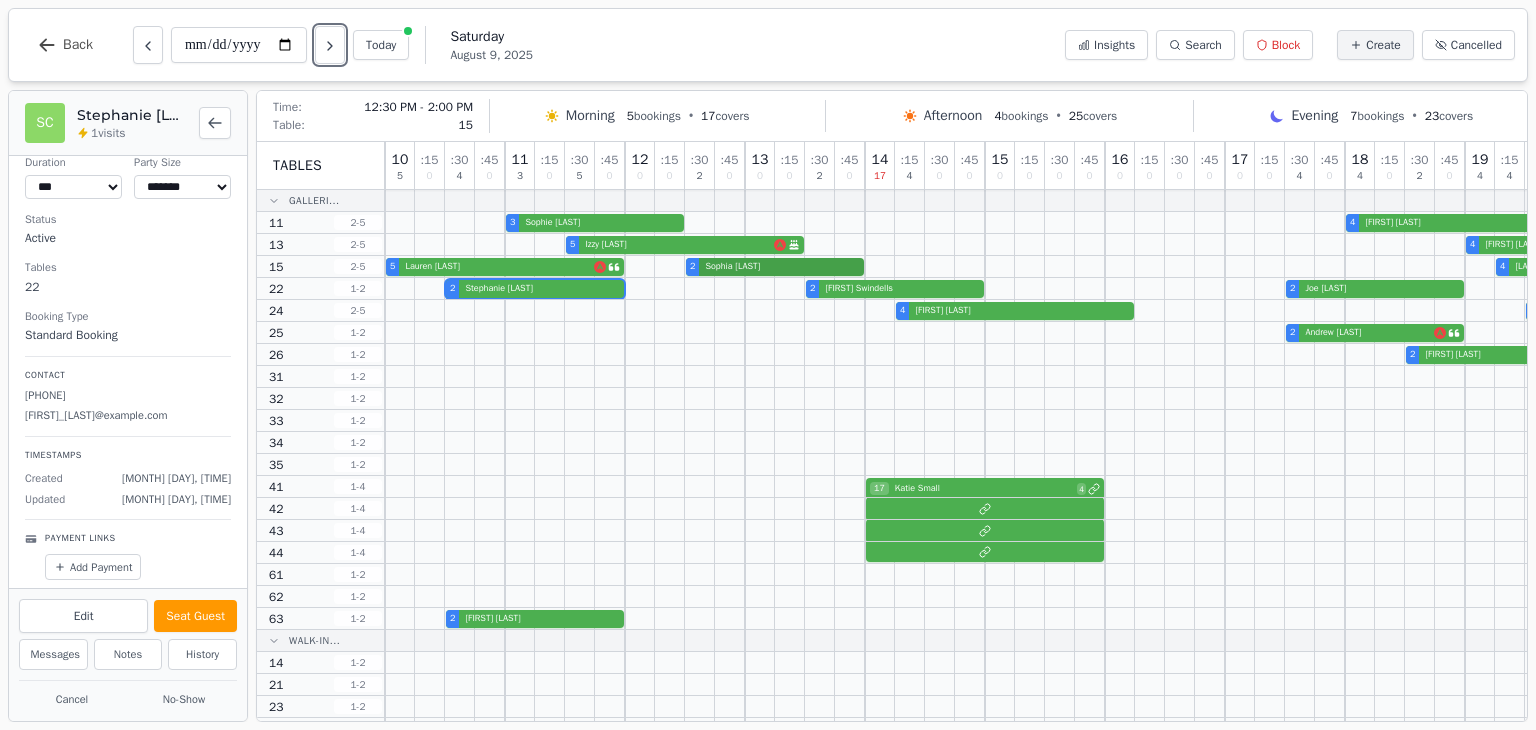 click on "5 [FIRST] [LAST] 2 [FIRST] [LAST] 4 [FIRST] [LAST]" at bounding box center [1150, 267] 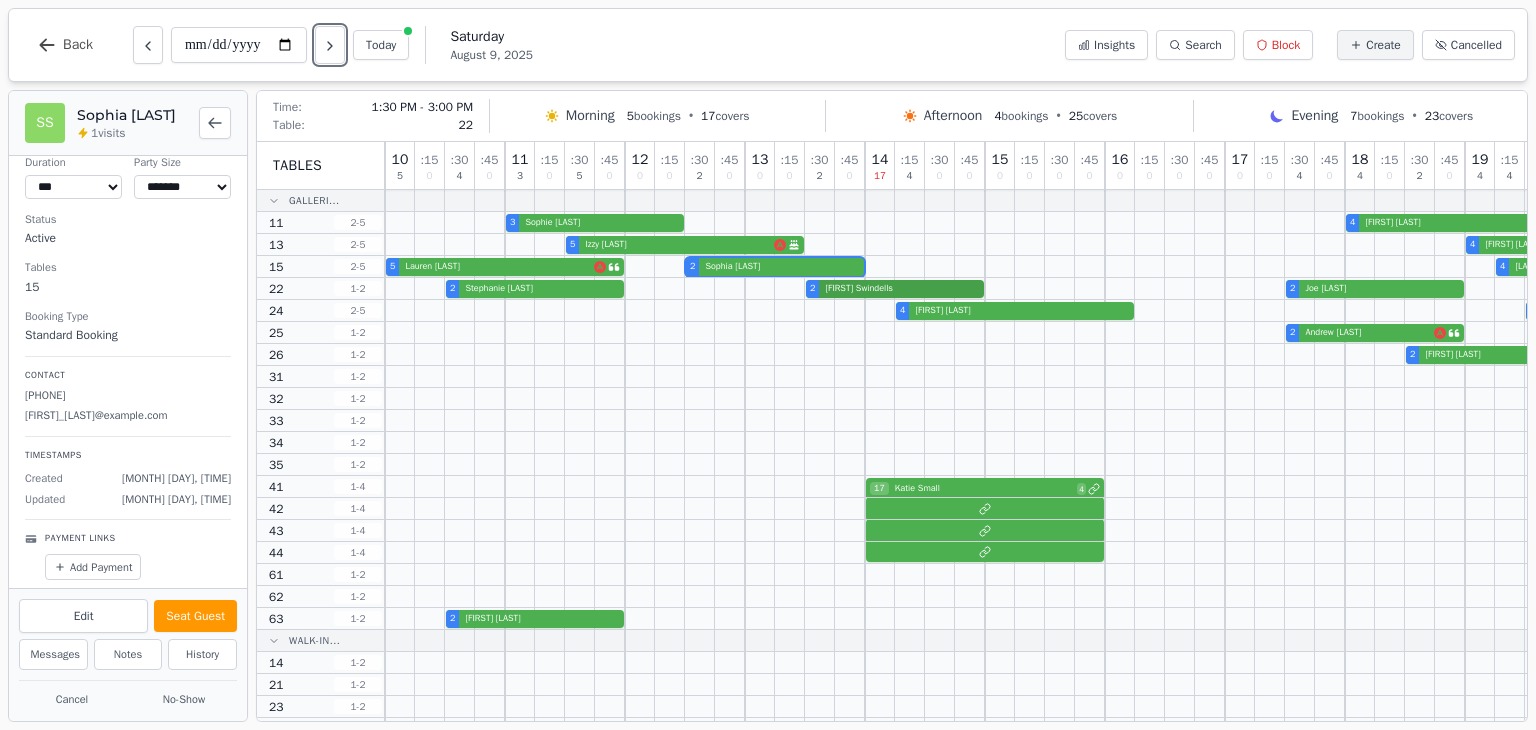 click on "2 [FIRST] [LAST] 2 [FIRST] [LAST] 2 [FIRST] [LAST]" at bounding box center (1150, 289) 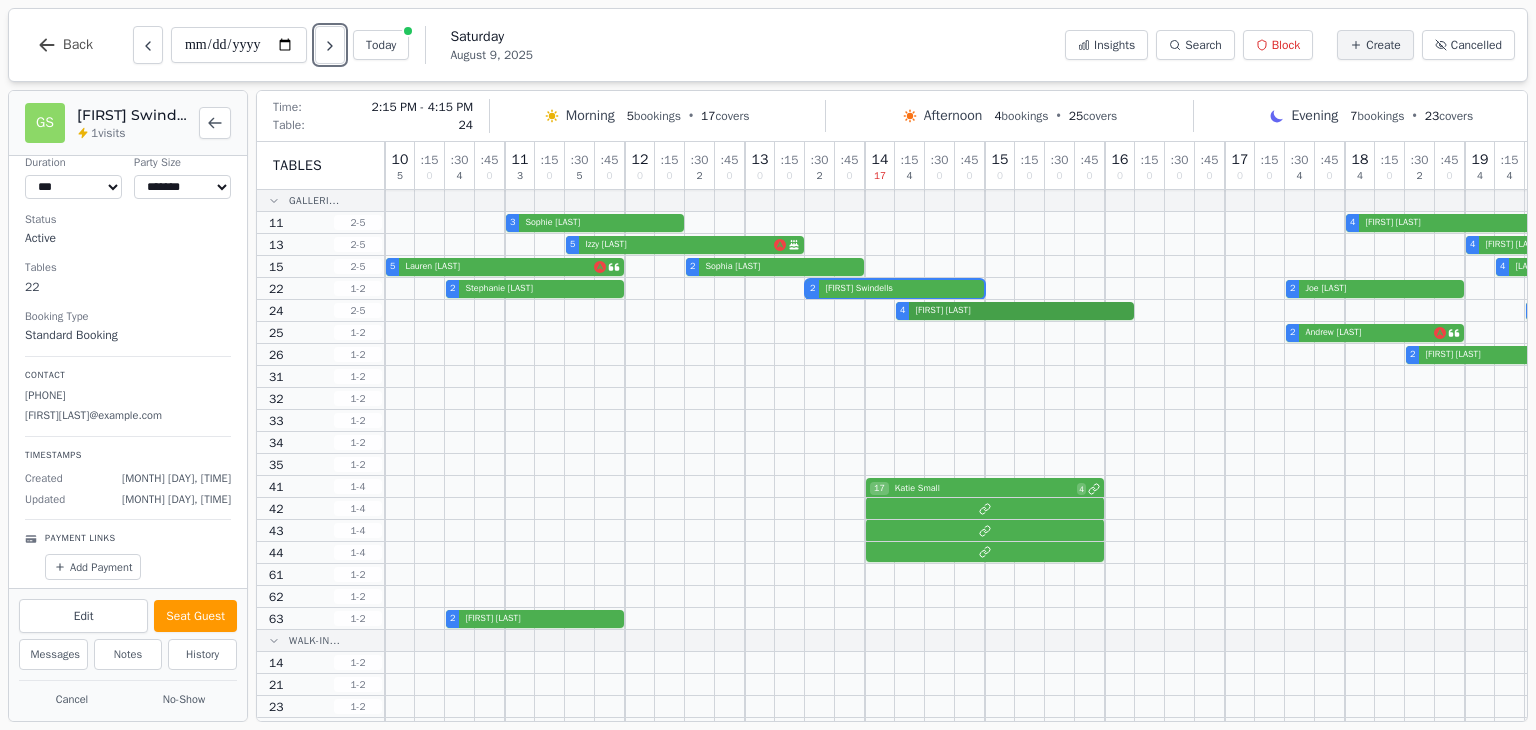 click on "4 [FIRST] [LAST] 5 [FIRST] [LAST]" at bounding box center (1150, 311) 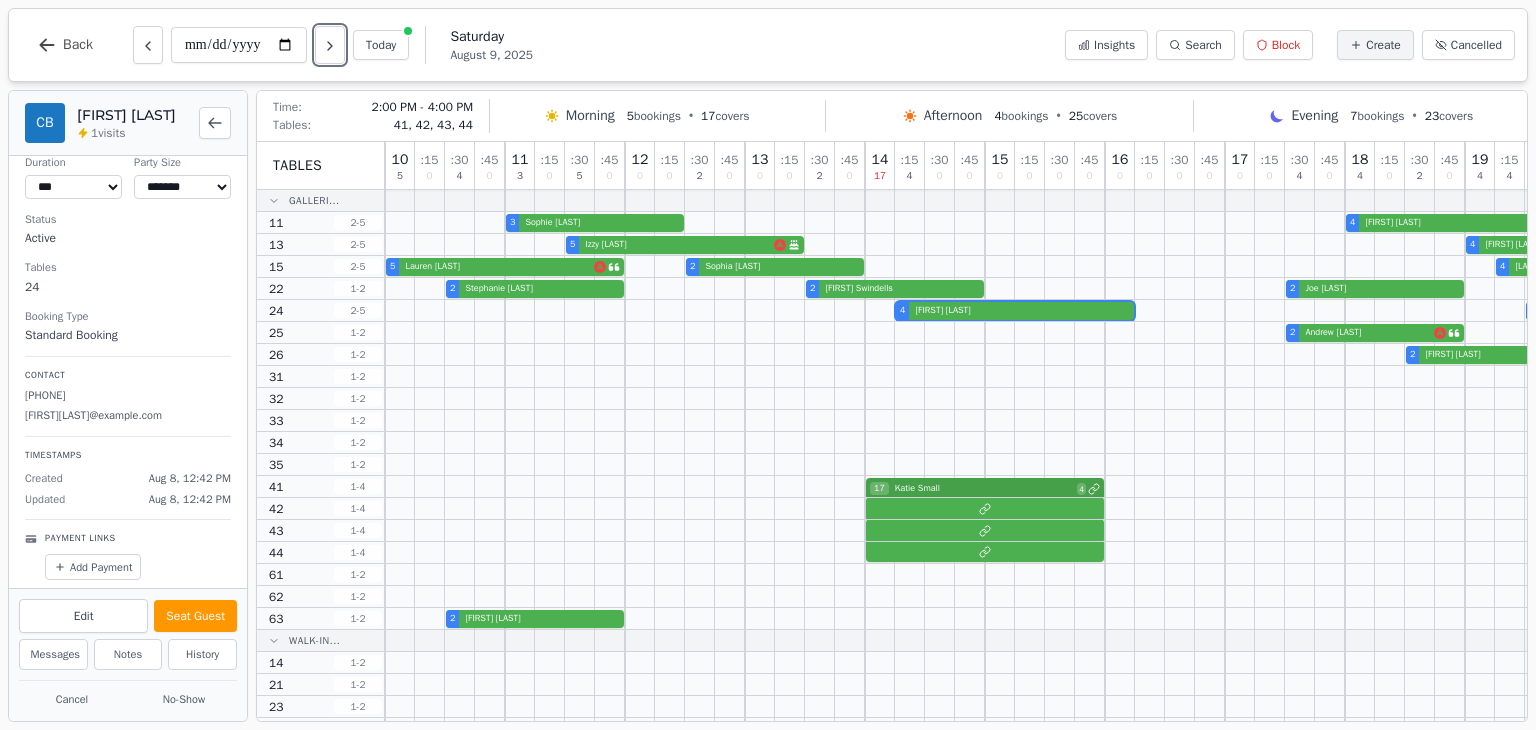 click on "17 [FIRST] [LAST] 4" at bounding box center (1150, 487) 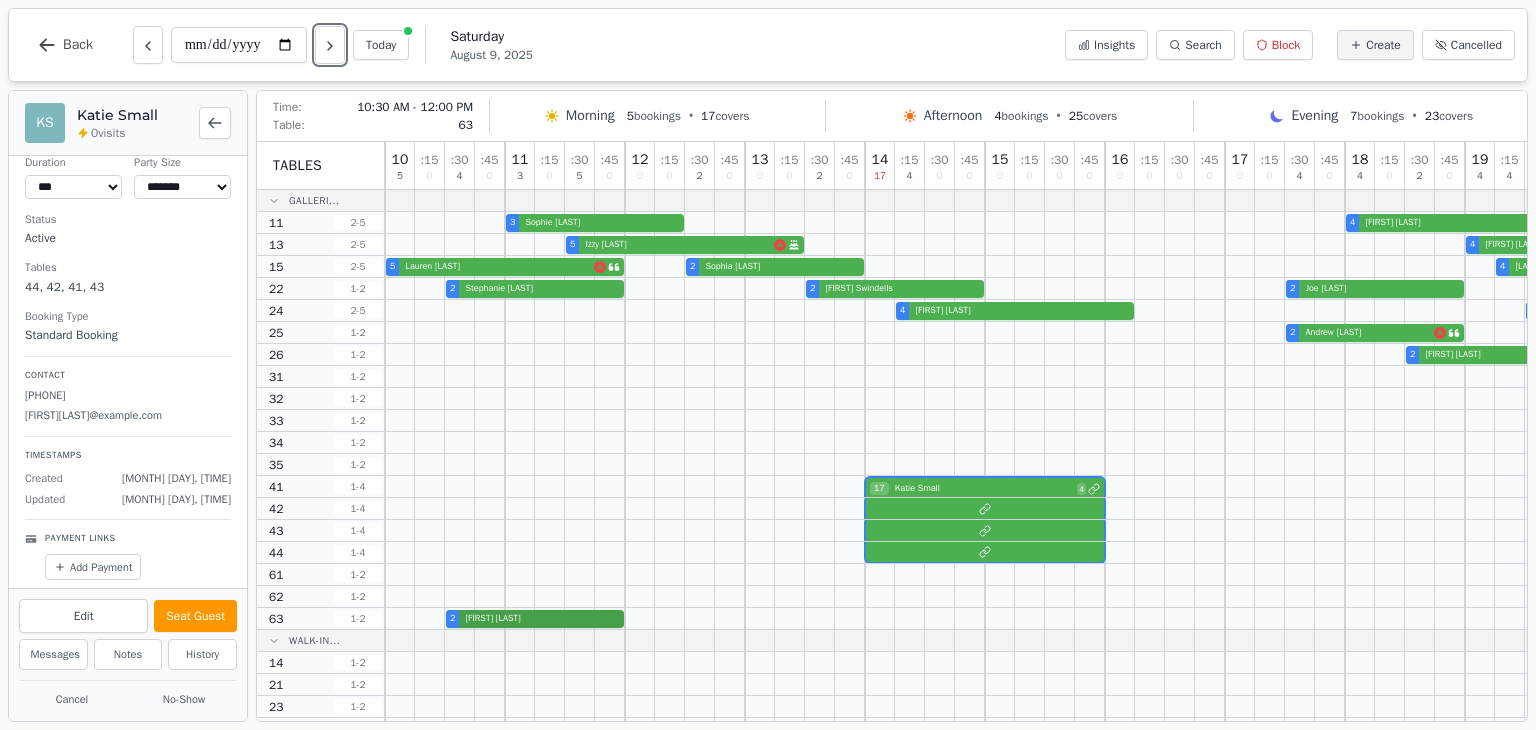 click on "2 [FIRST] [LAST]" at bounding box center [1150, 619] 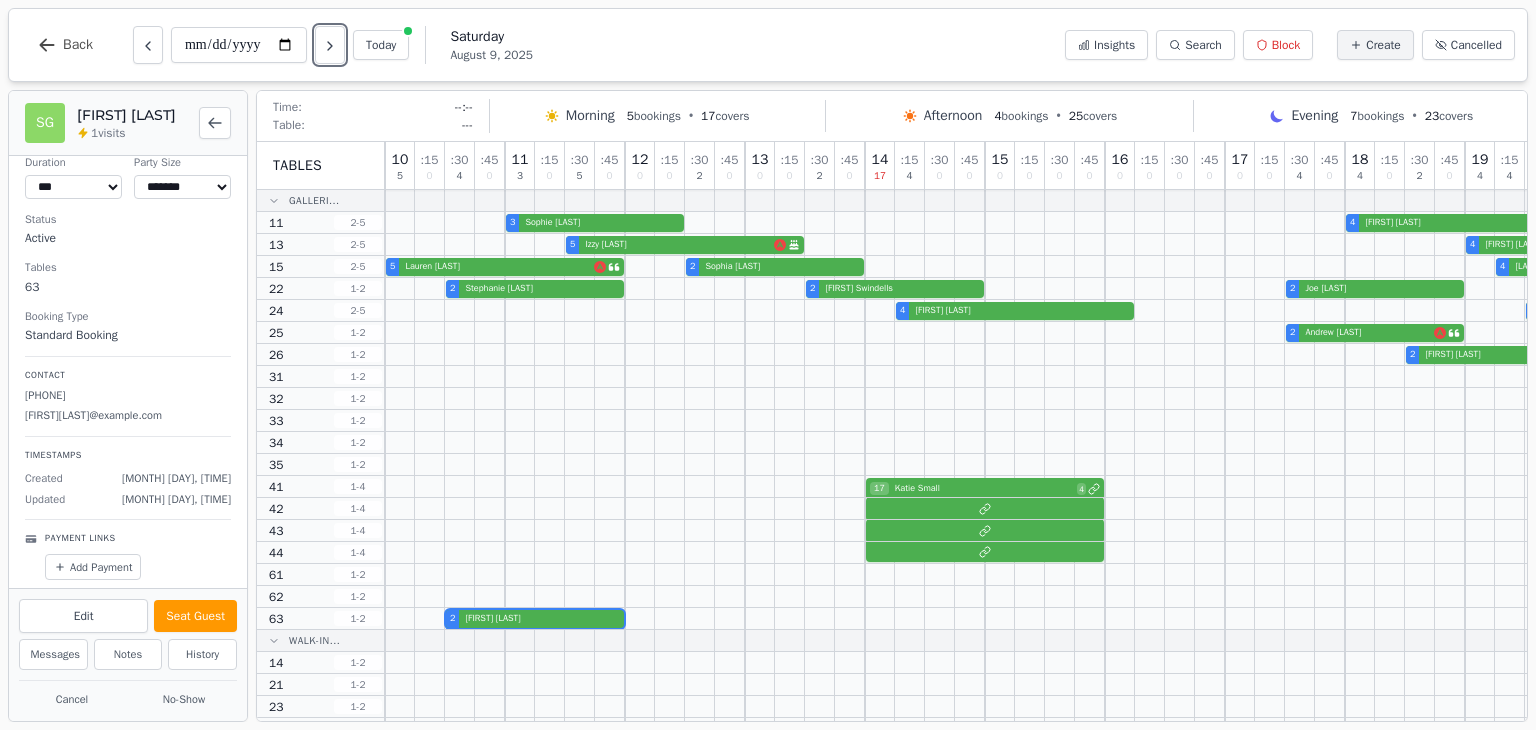 scroll, scrollTop: 0, scrollLeft: 0, axis: both 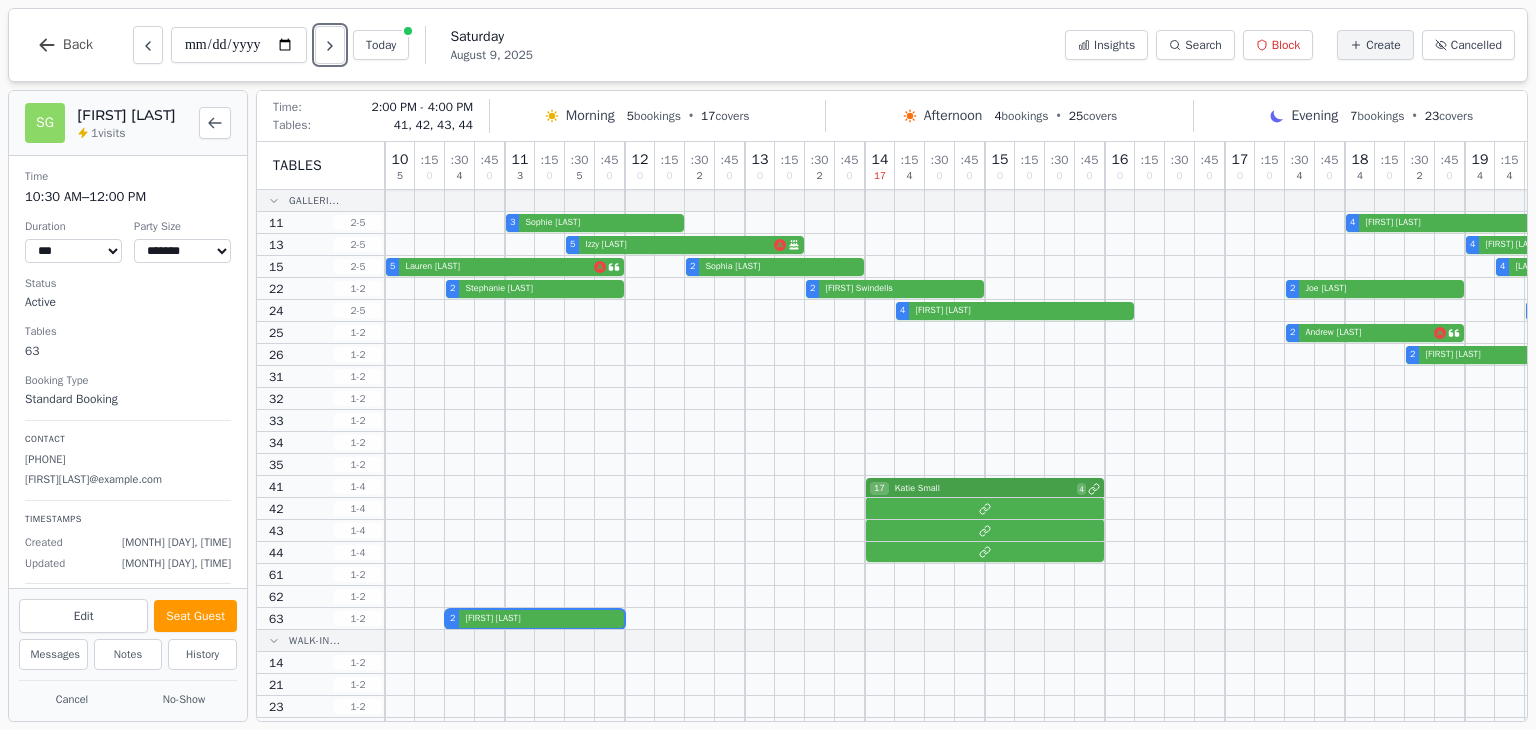 click on "17 [FIRST] [LAST] 4" at bounding box center (1150, 487) 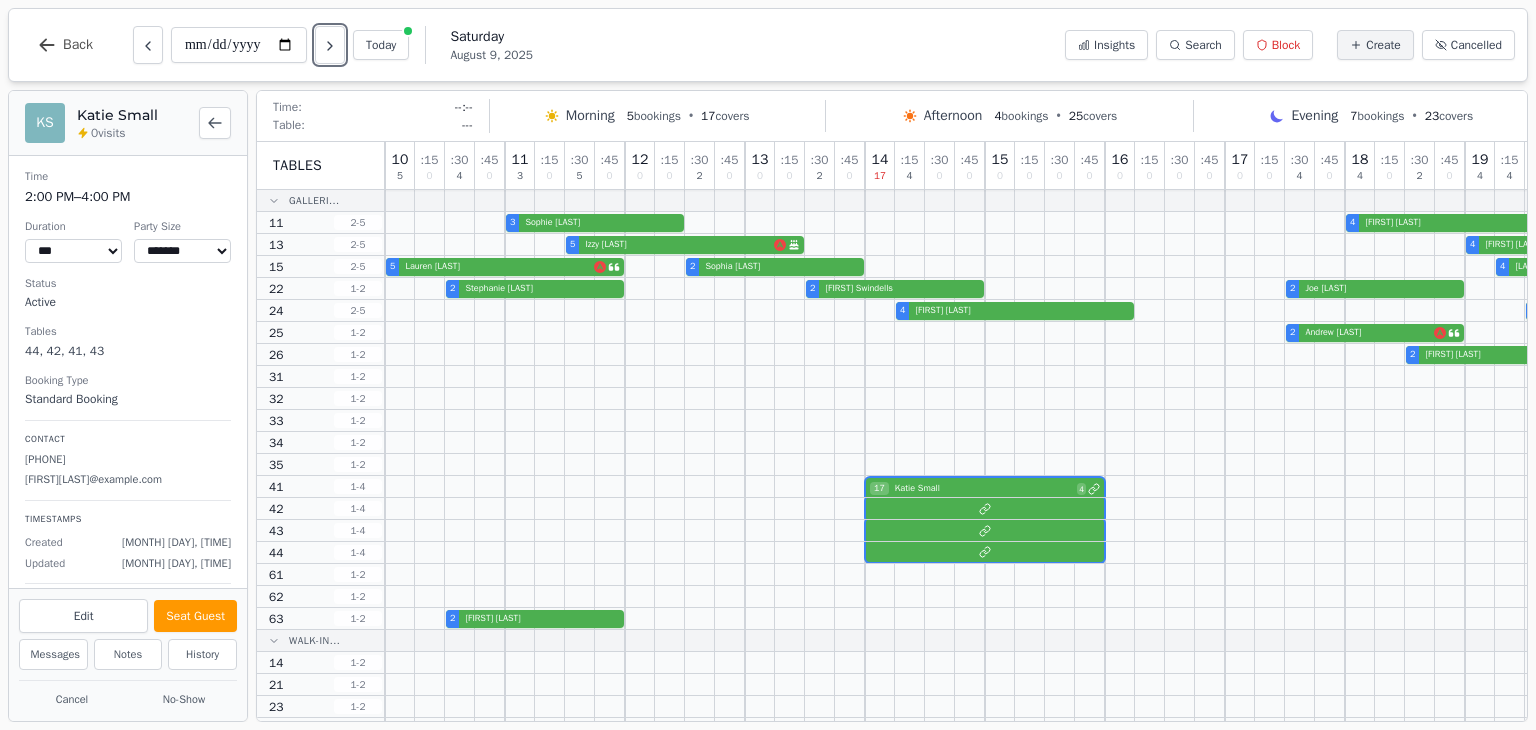 scroll, scrollTop: 64, scrollLeft: 0, axis: vertical 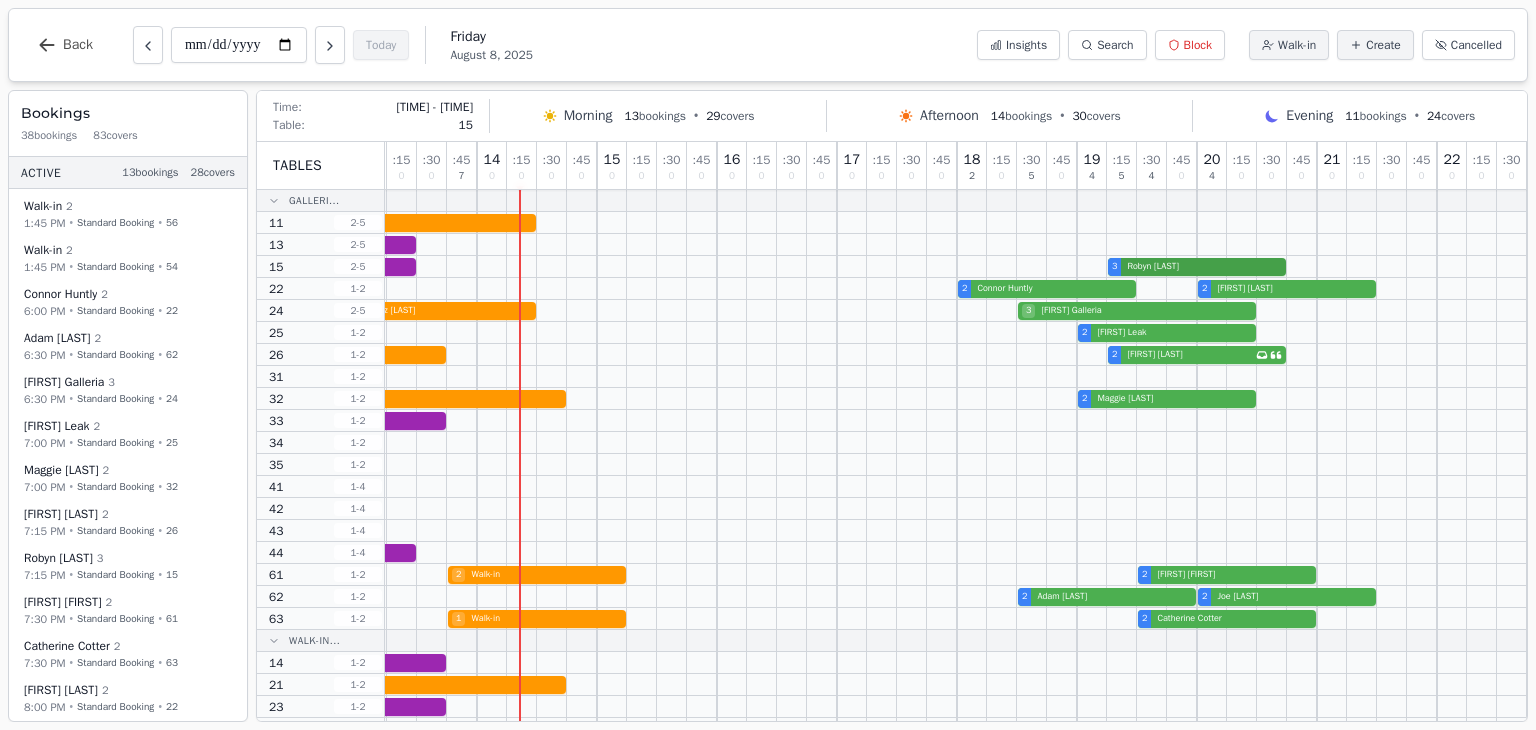 click on "3 [FIRST] [LAST] 3 [FIRST] [LAST]" at bounding box center [762, 267] 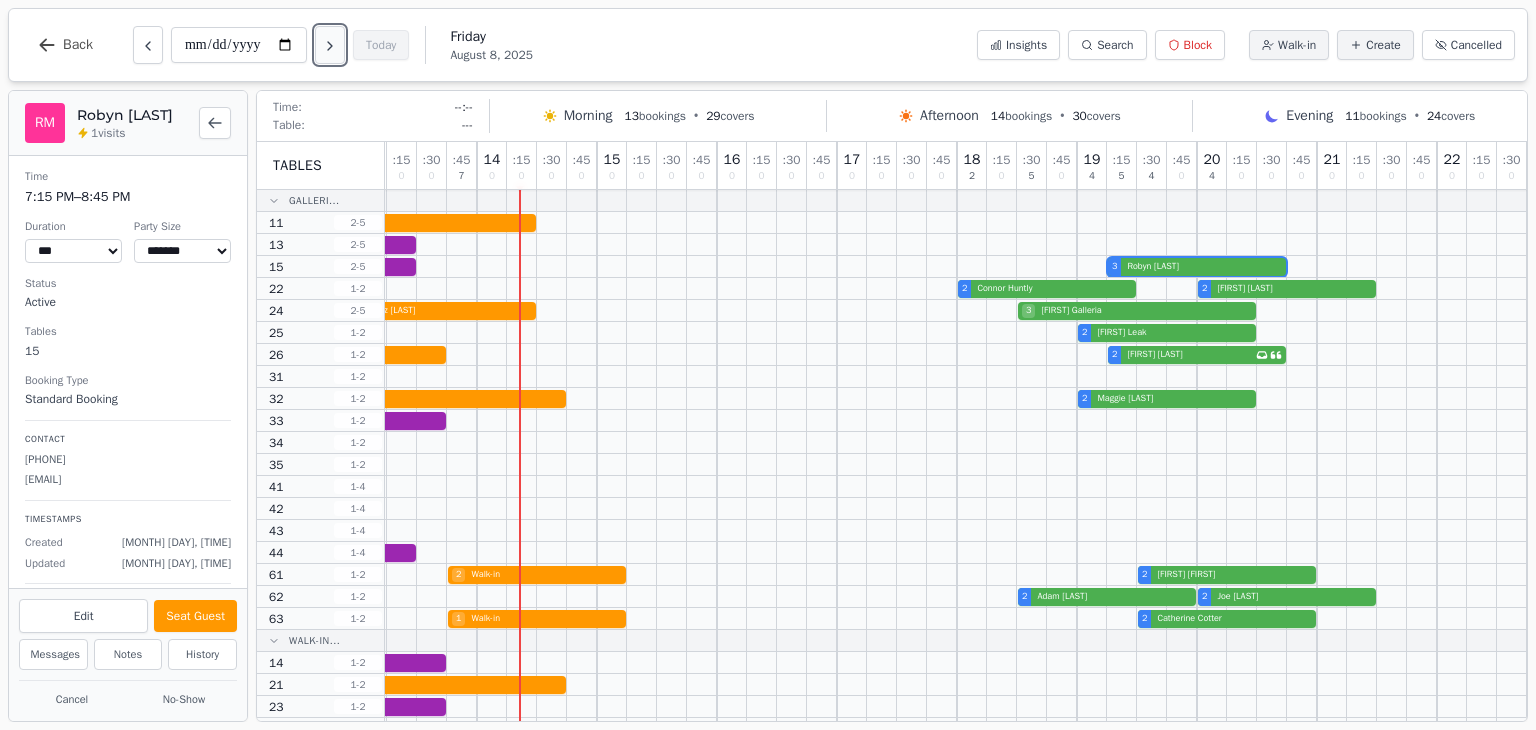 click 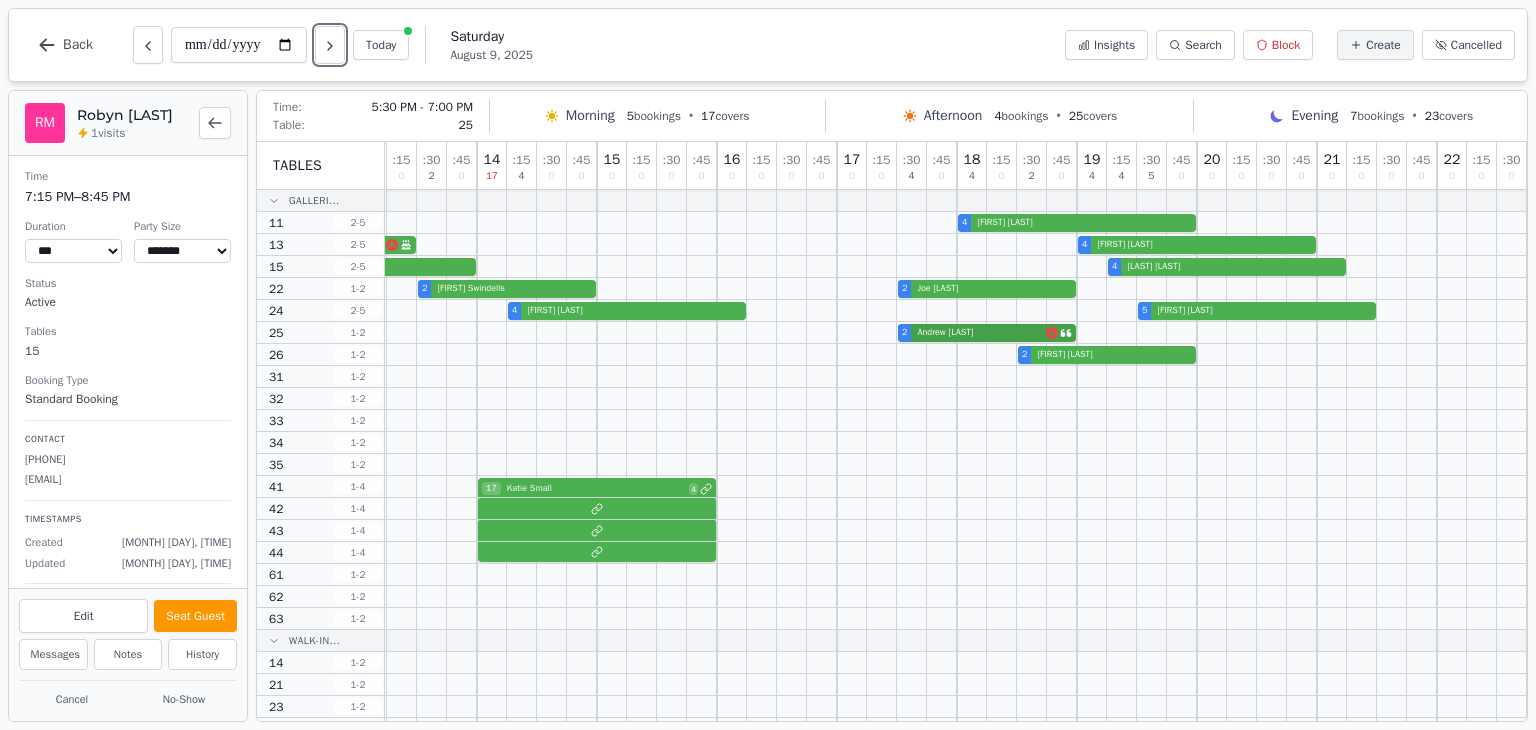 click on "2 Andrew   Bennett" at bounding box center [762, 333] 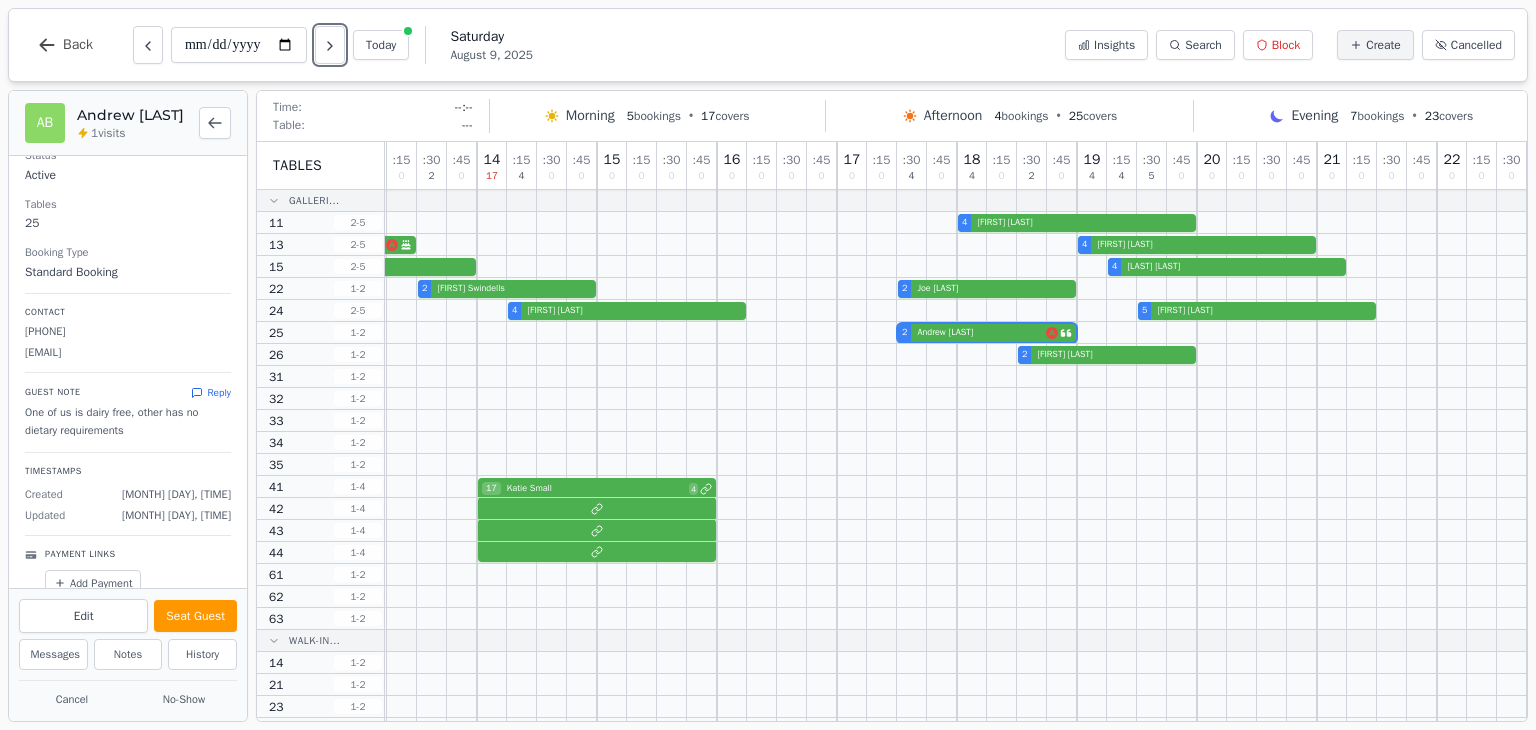 scroll, scrollTop: 174, scrollLeft: 0, axis: vertical 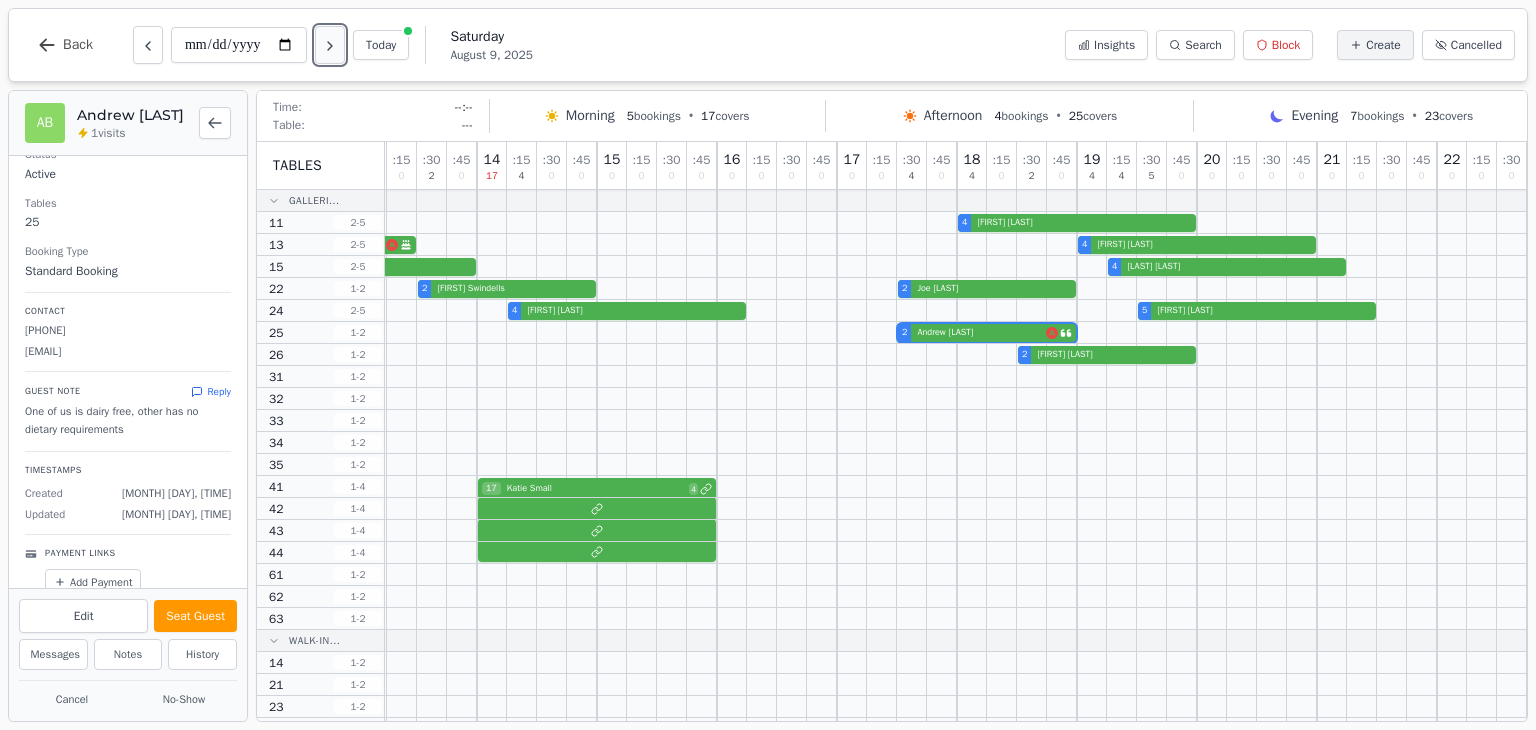 click at bounding box center [330, 45] 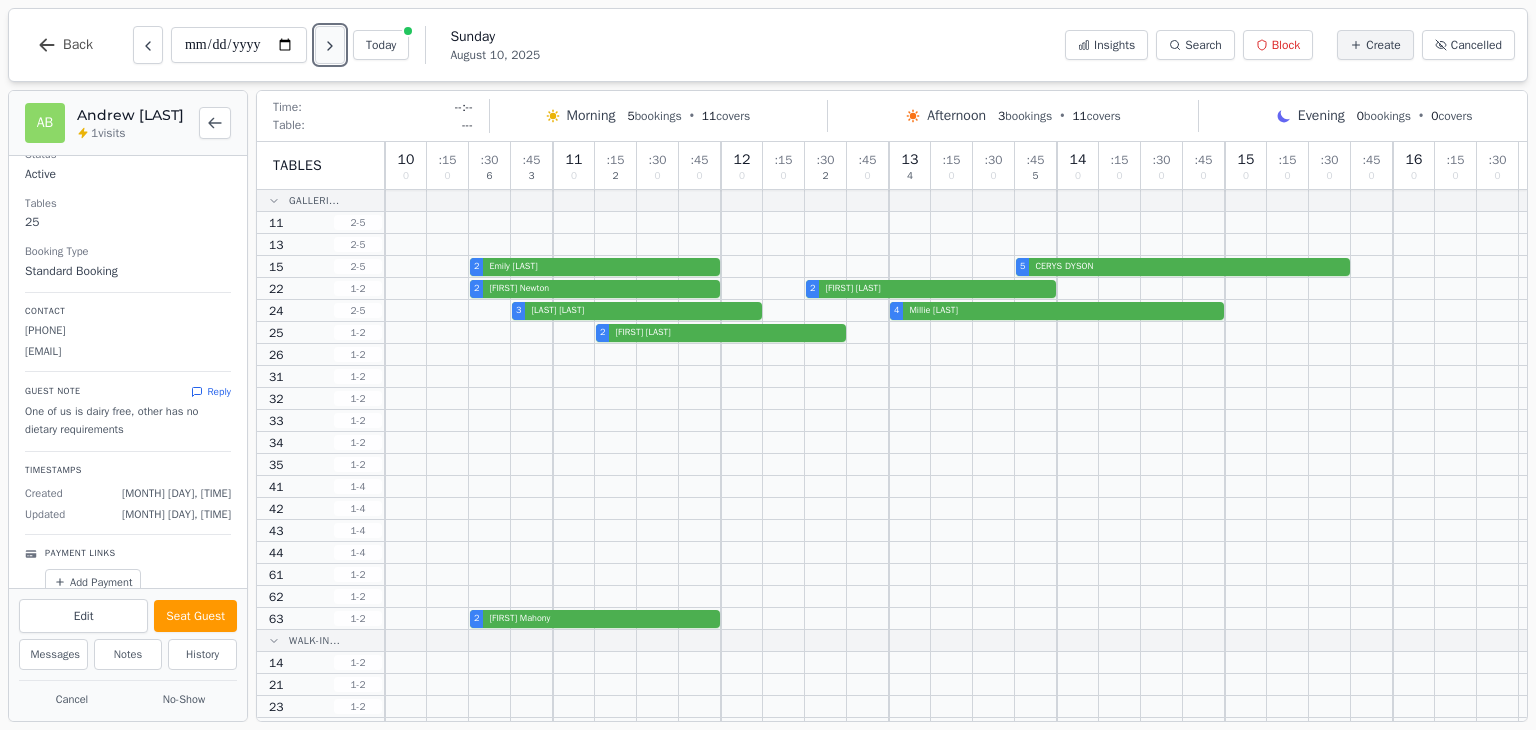 scroll, scrollTop: 0, scrollLeft: 0, axis: both 